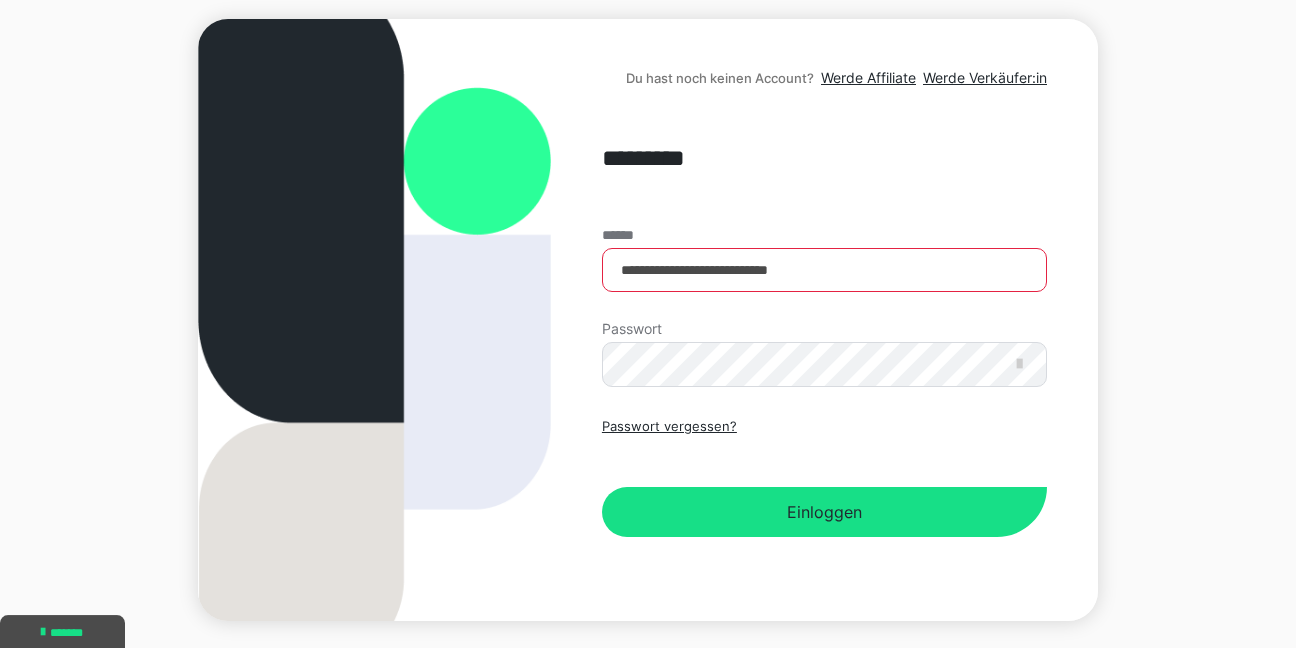 scroll, scrollTop: 216, scrollLeft: 0, axis: vertical 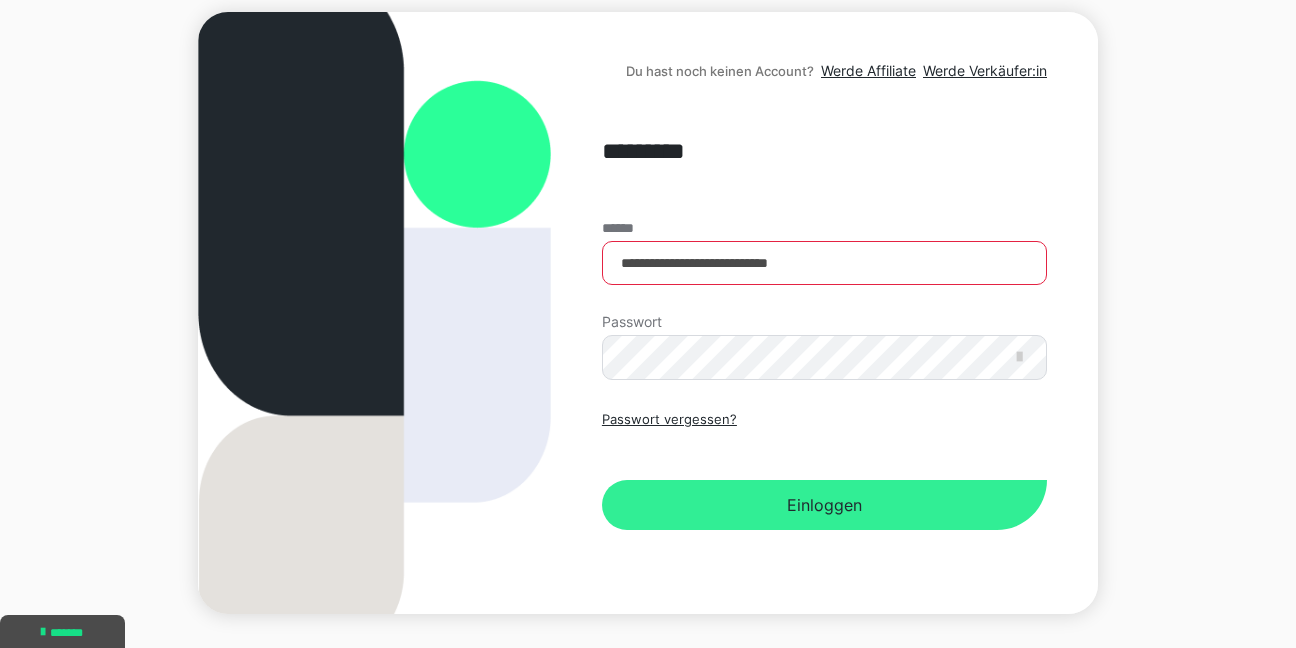 click on "Einloggen" at bounding box center (824, 505) 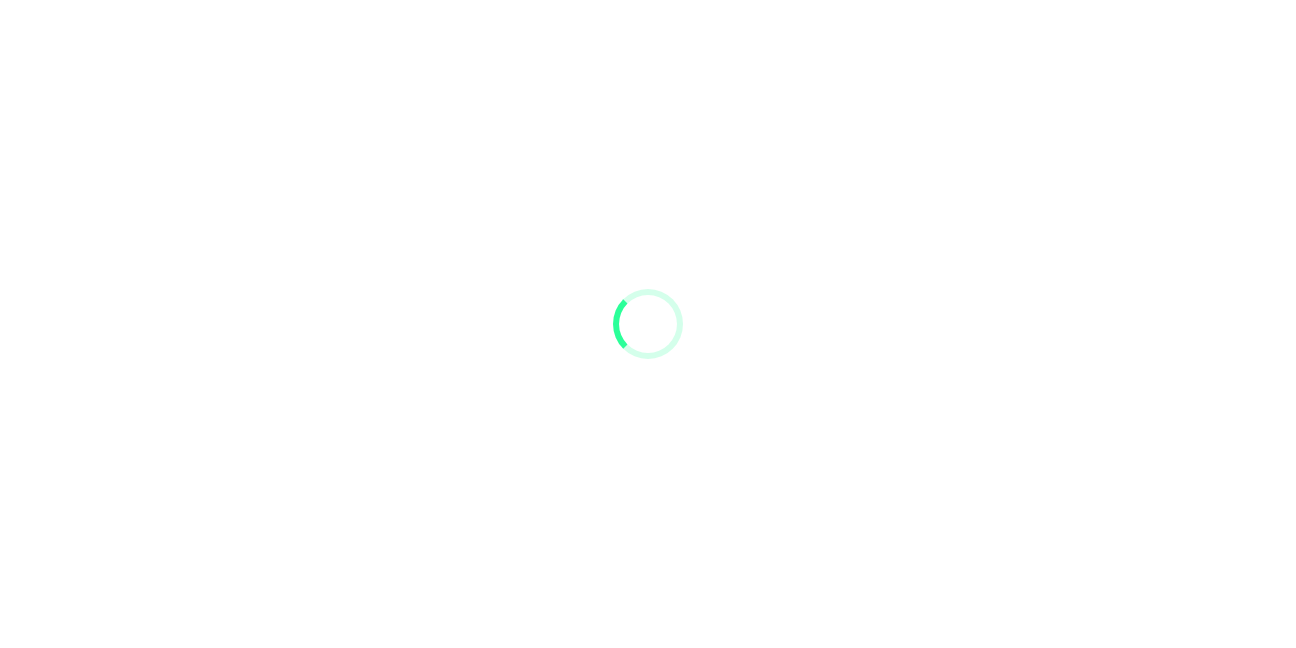 scroll, scrollTop: 0, scrollLeft: 0, axis: both 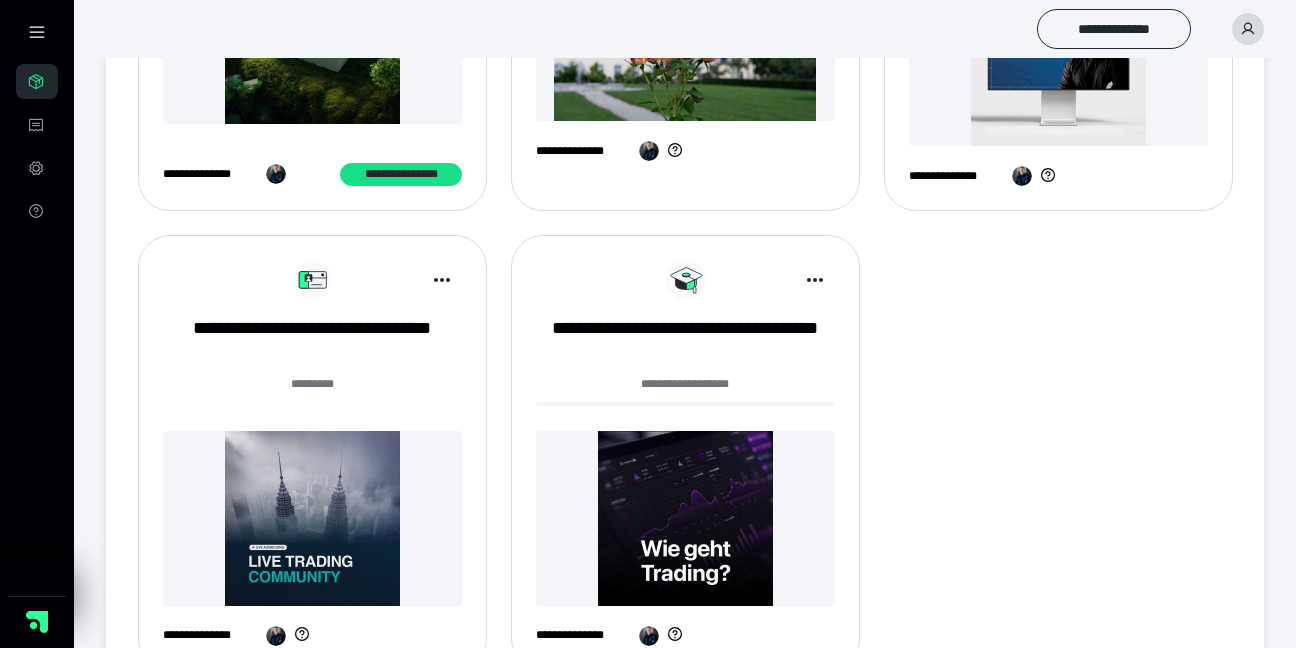 click at bounding box center (312, 518) 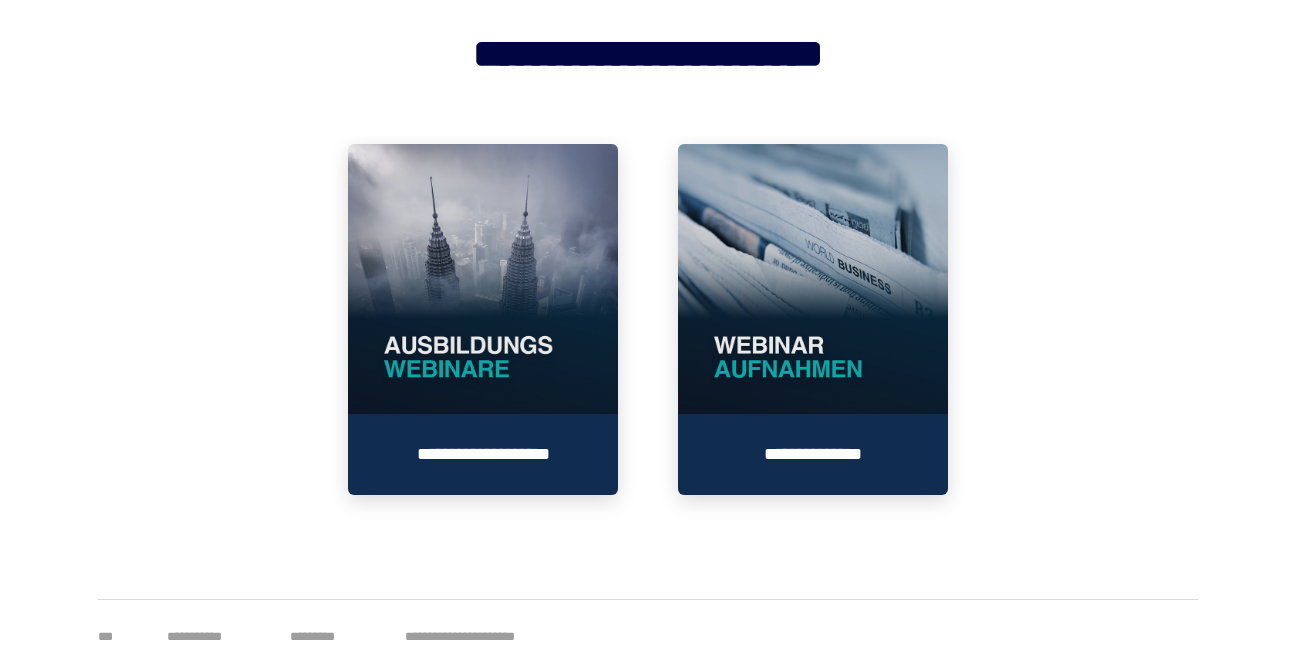 scroll, scrollTop: 611, scrollLeft: 0, axis: vertical 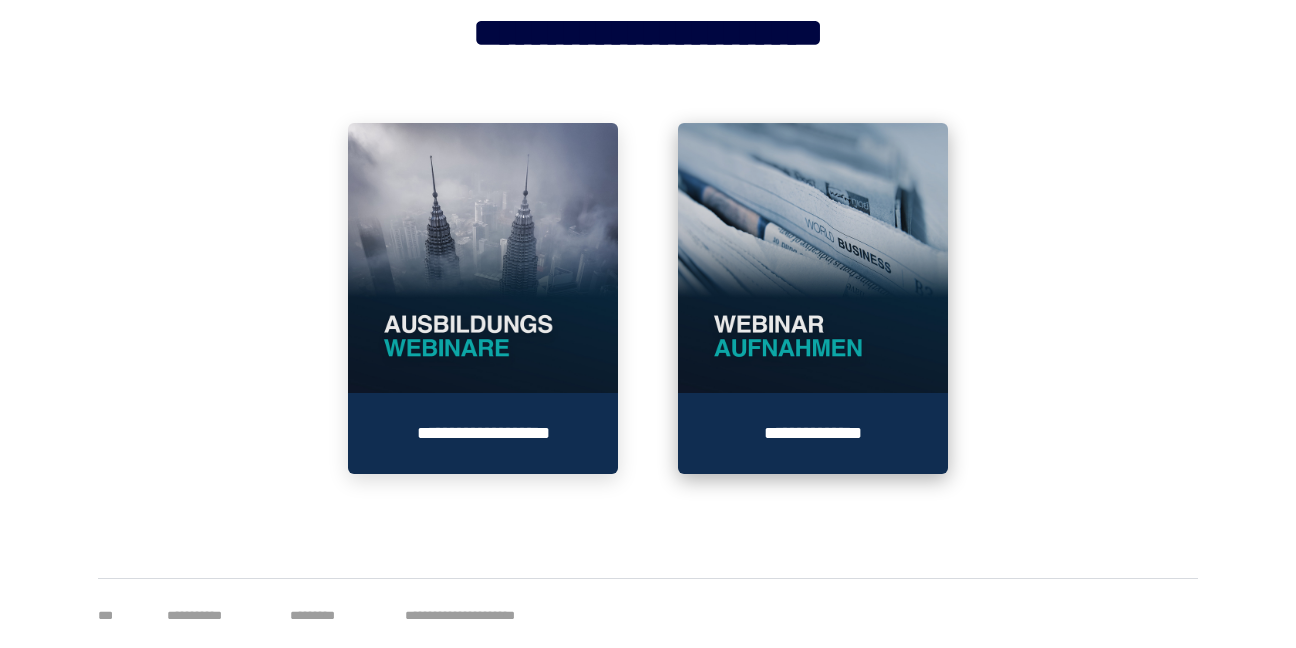click at bounding box center [813, 258] 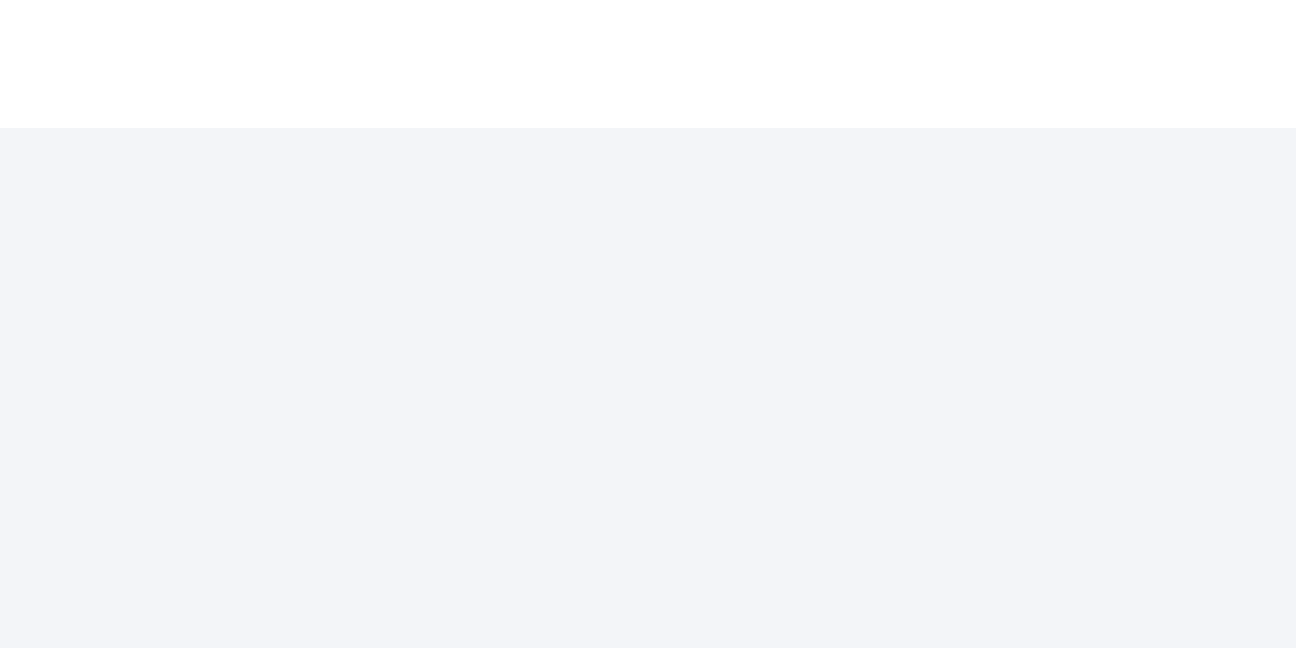 scroll, scrollTop: 0, scrollLeft: 0, axis: both 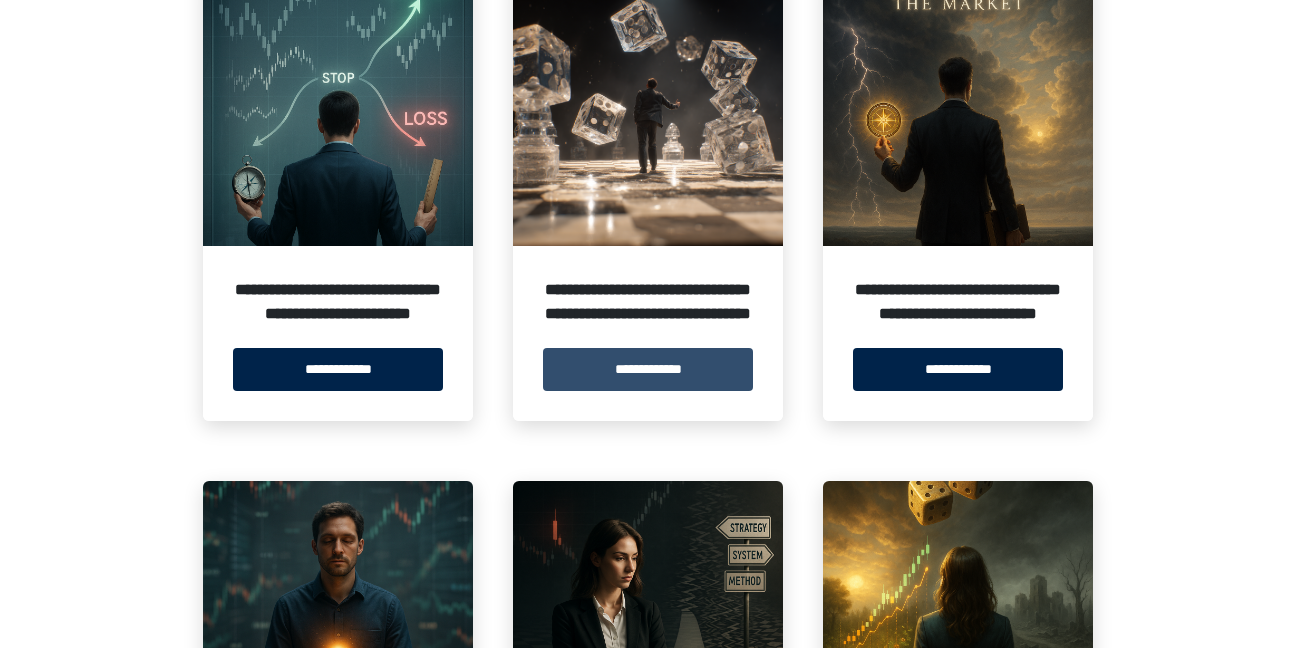 click on "**********" at bounding box center (648, 369) 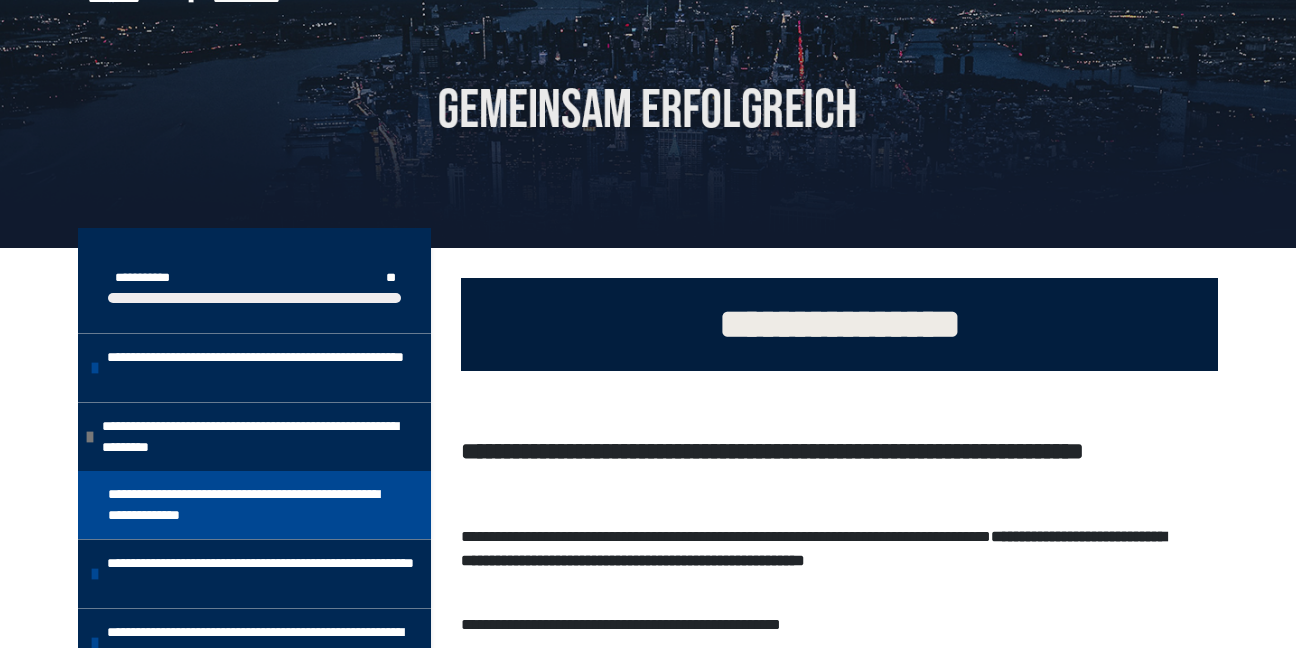 scroll, scrollTop: 324, scrollLeft: 0, axis: vertical 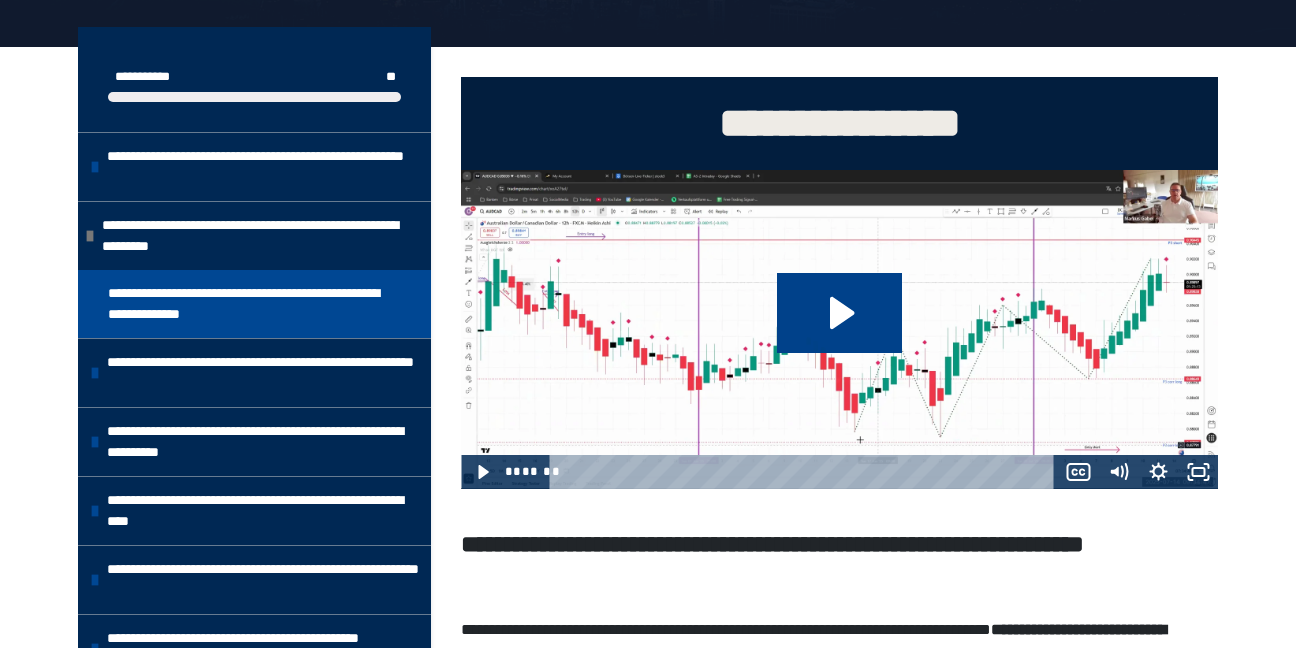 click 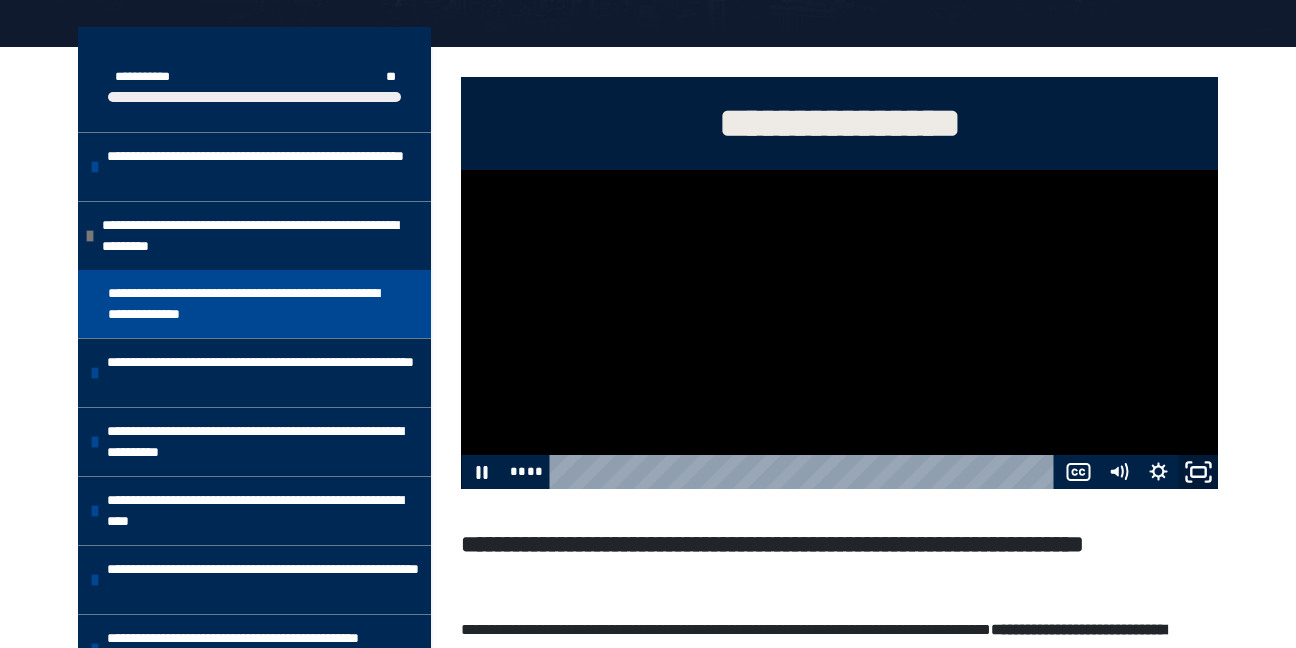 click 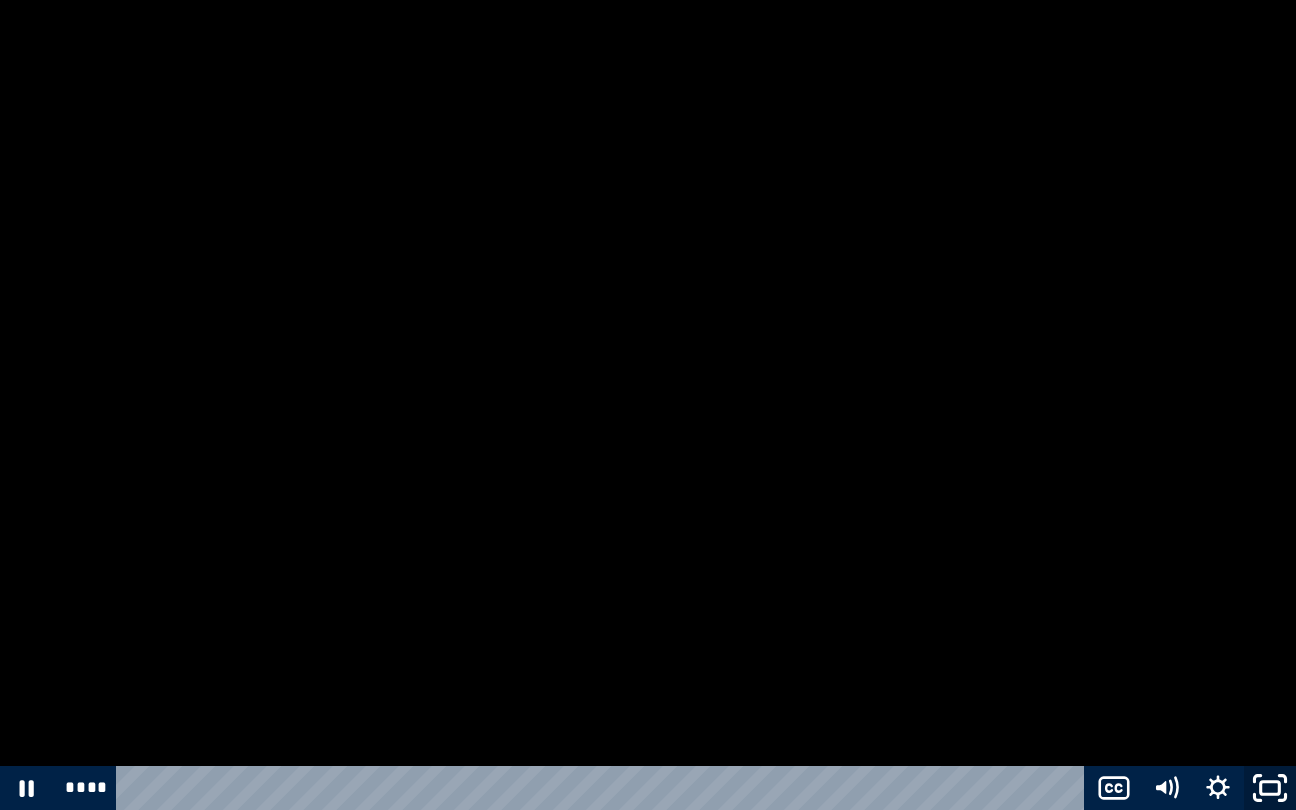click 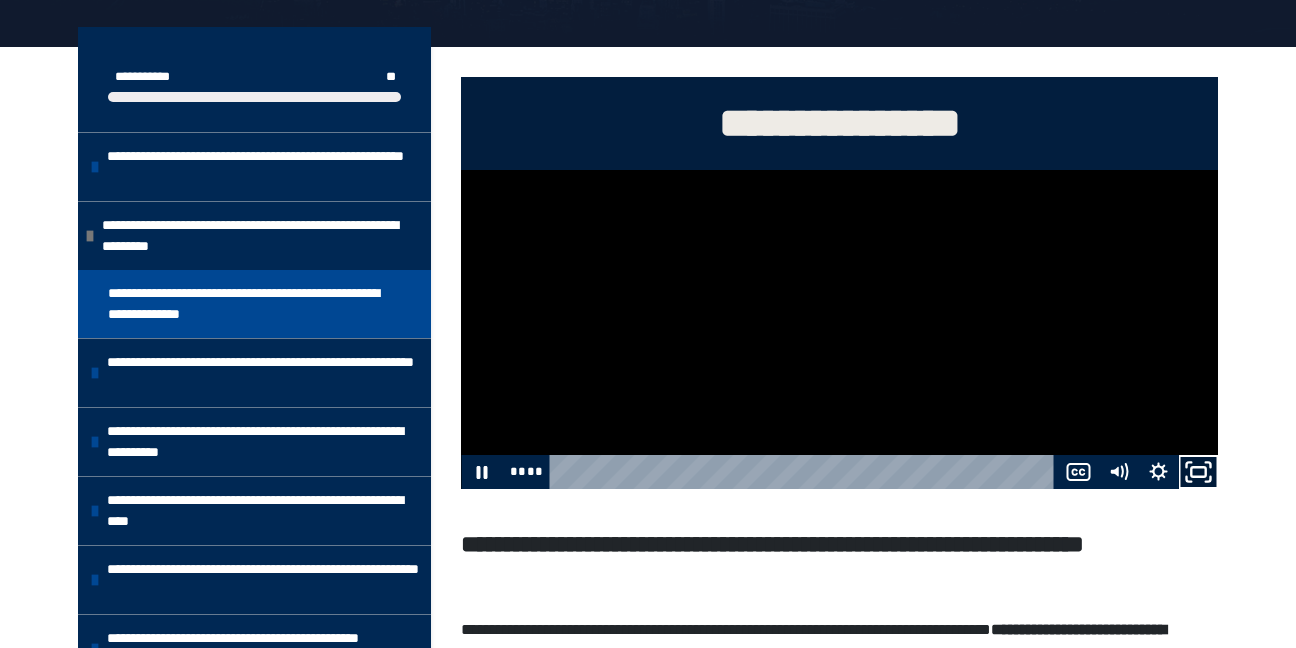 click 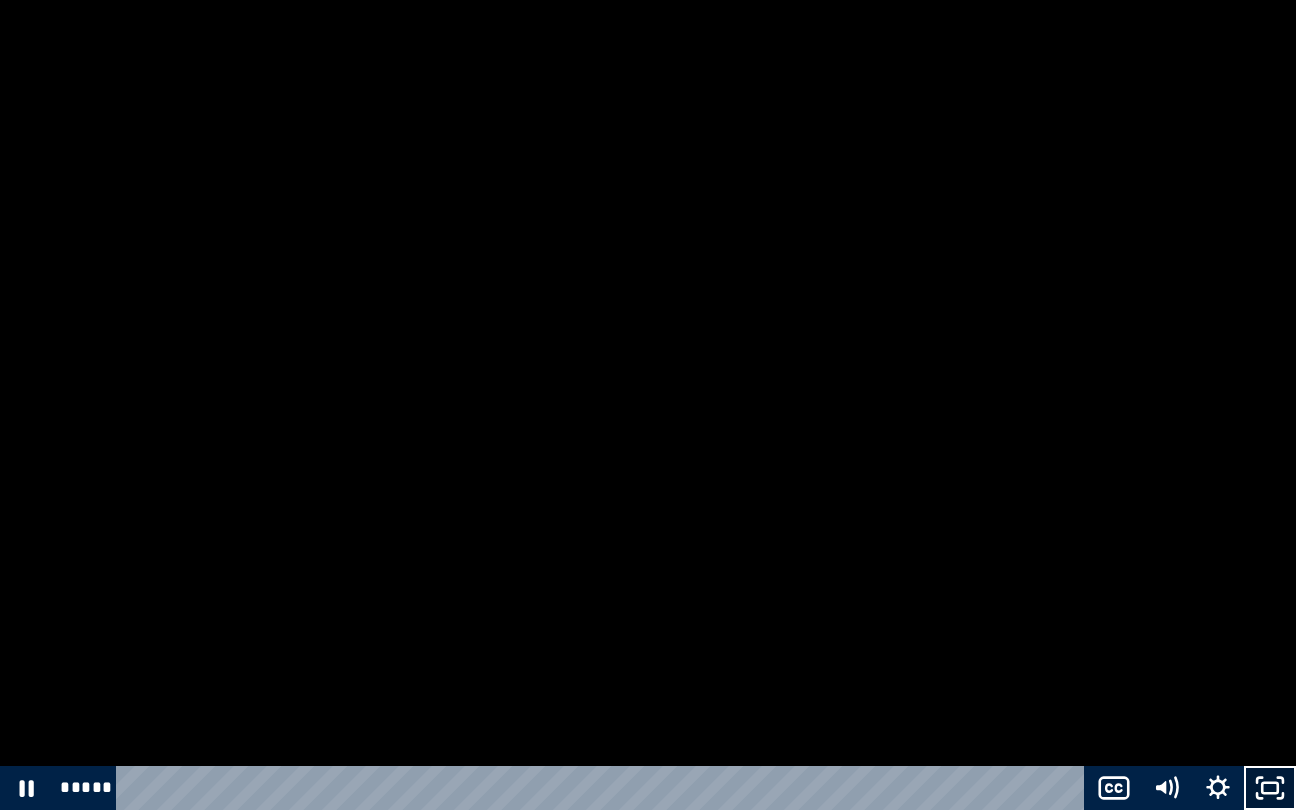 click 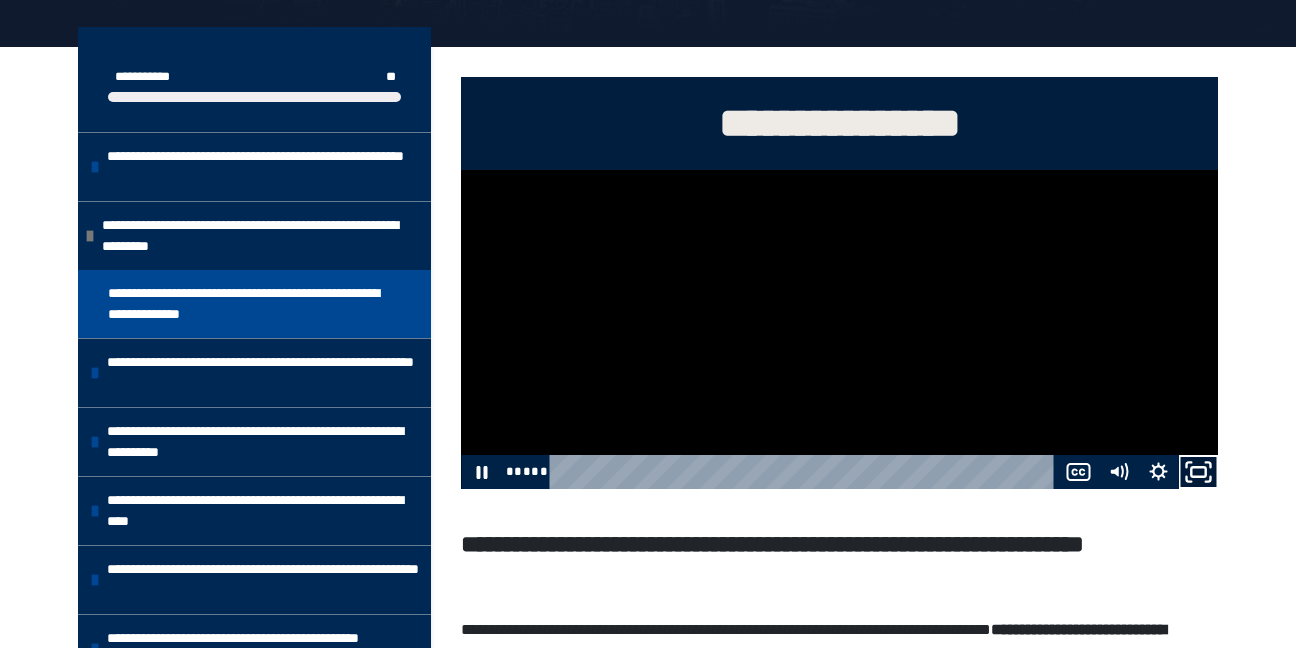 click 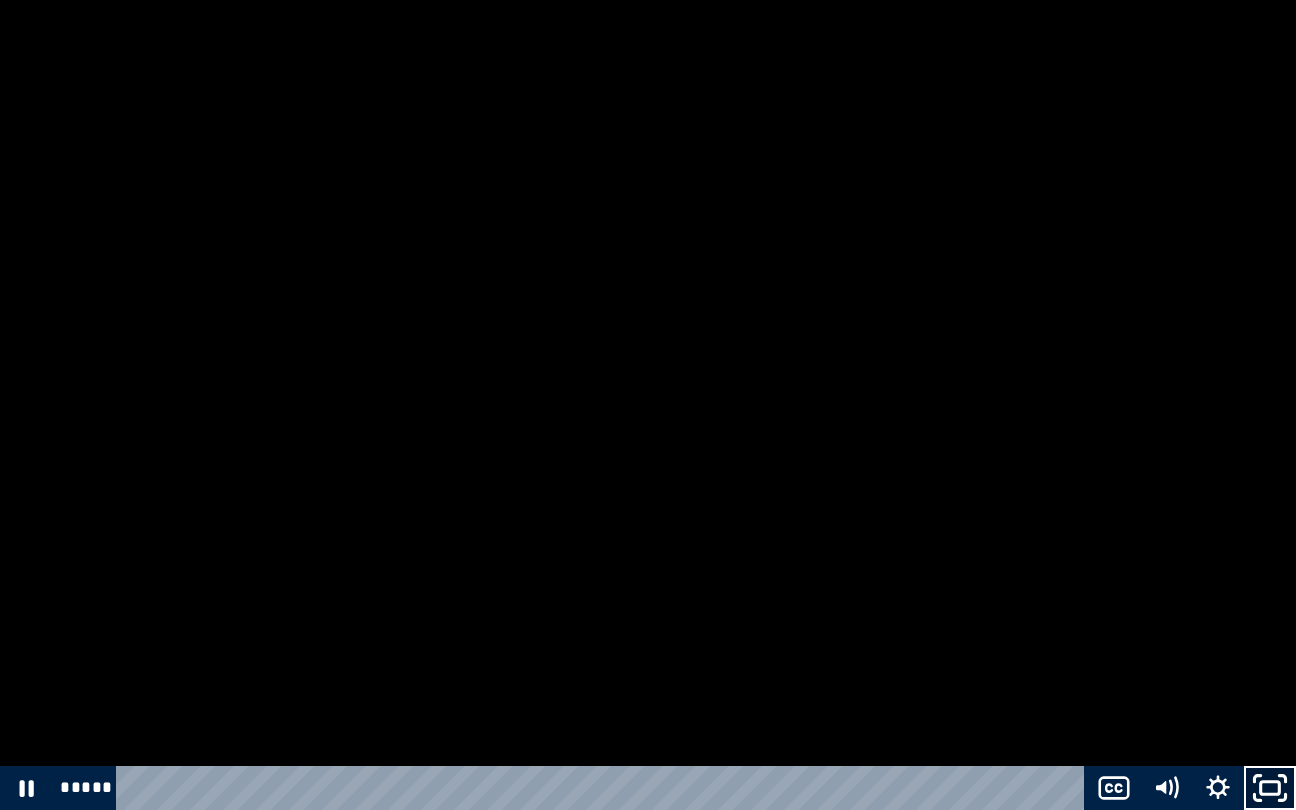 click 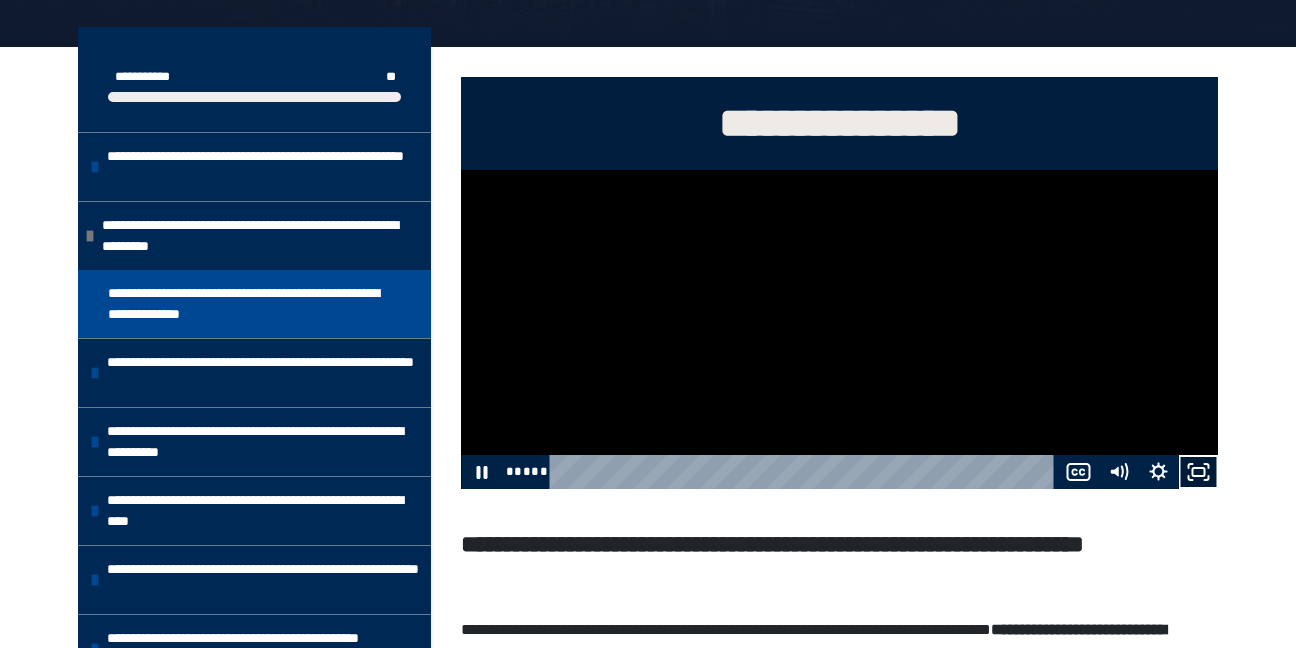 click 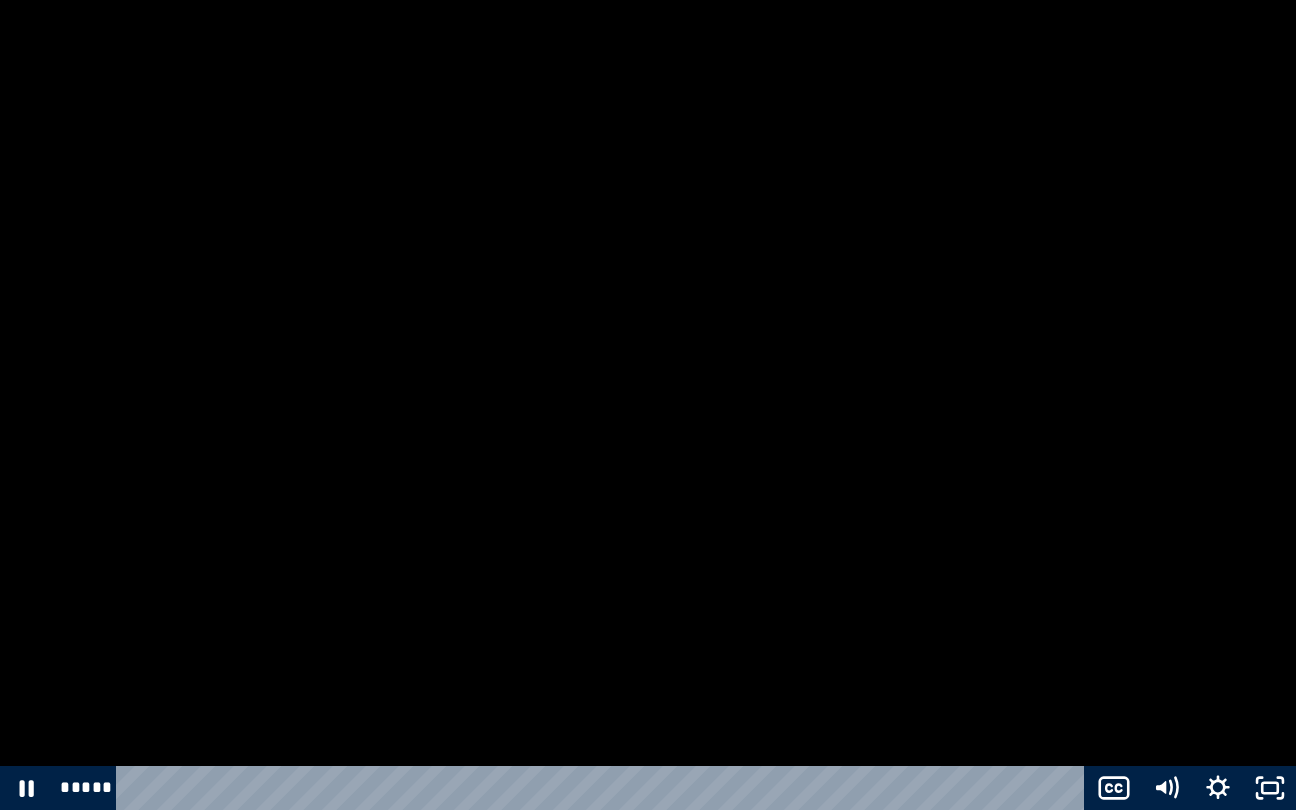 click at bounding box center (648, 405) 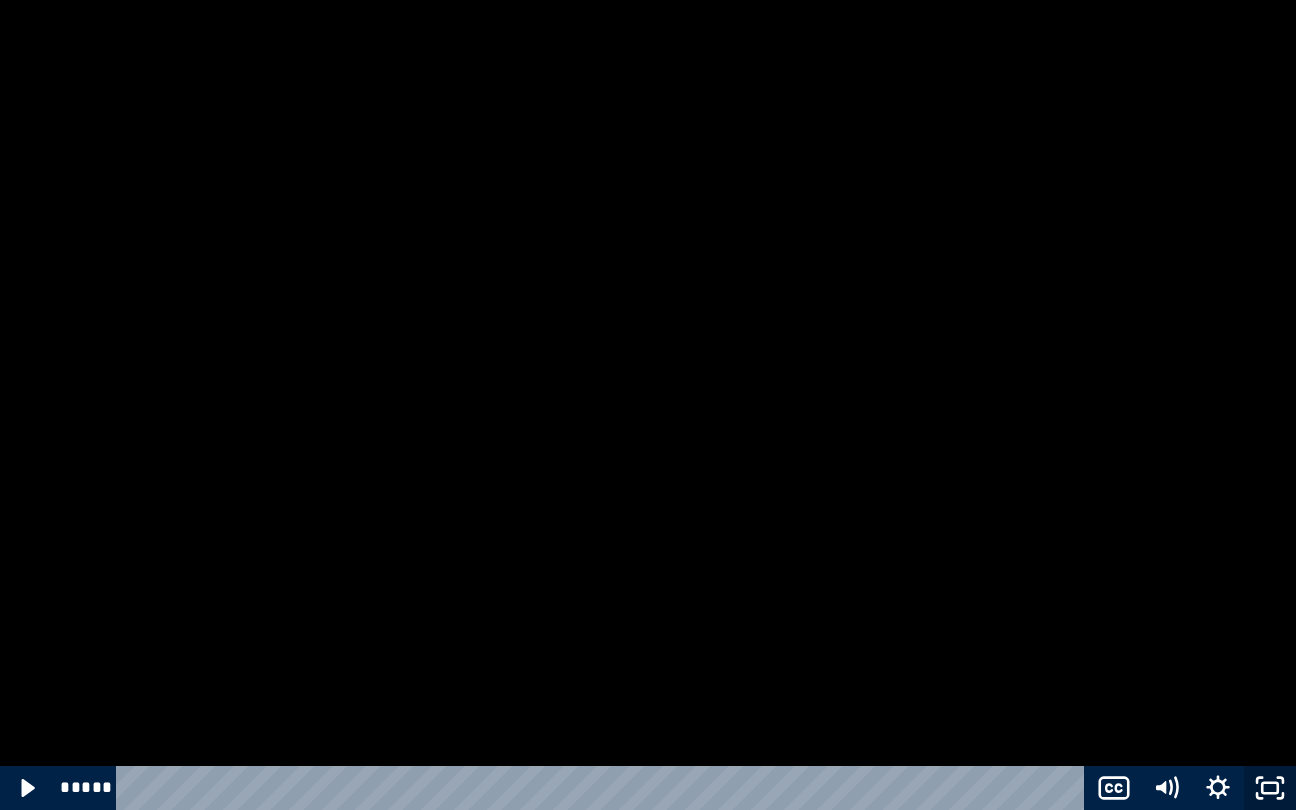 click 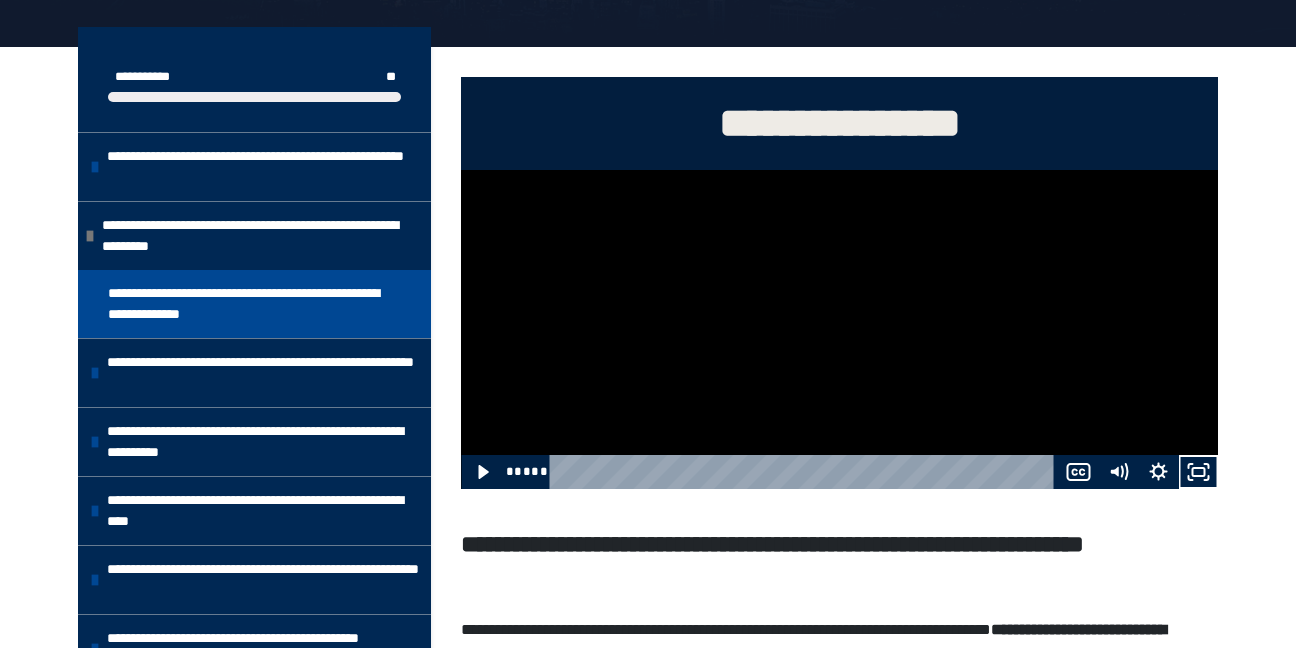 click at bounding box center (839, 329) 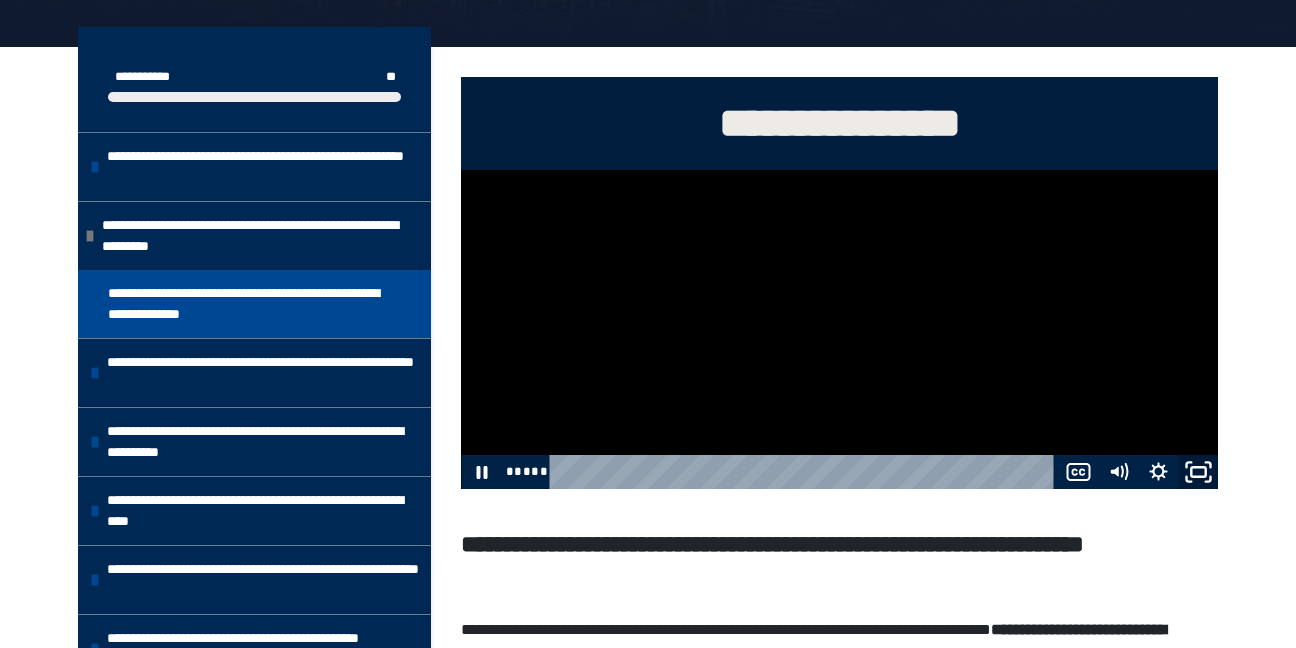 click 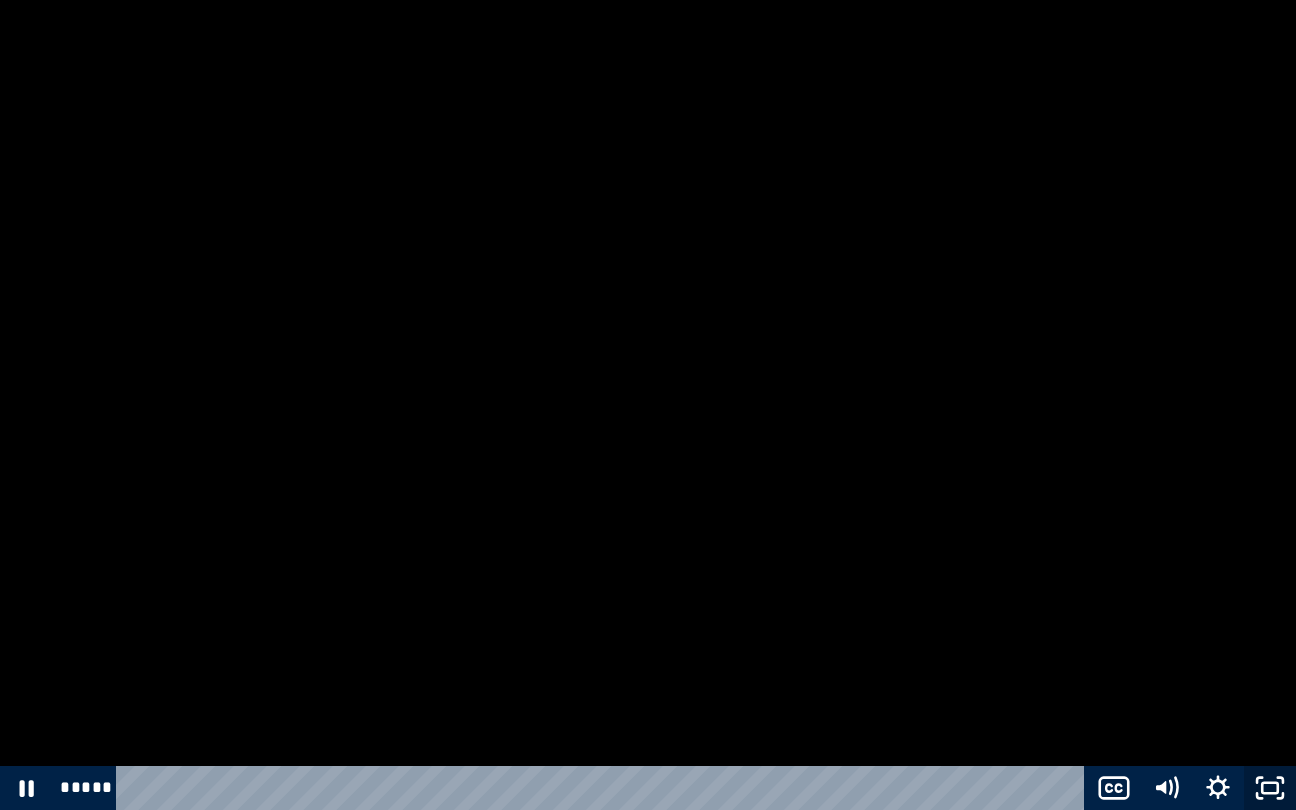 click 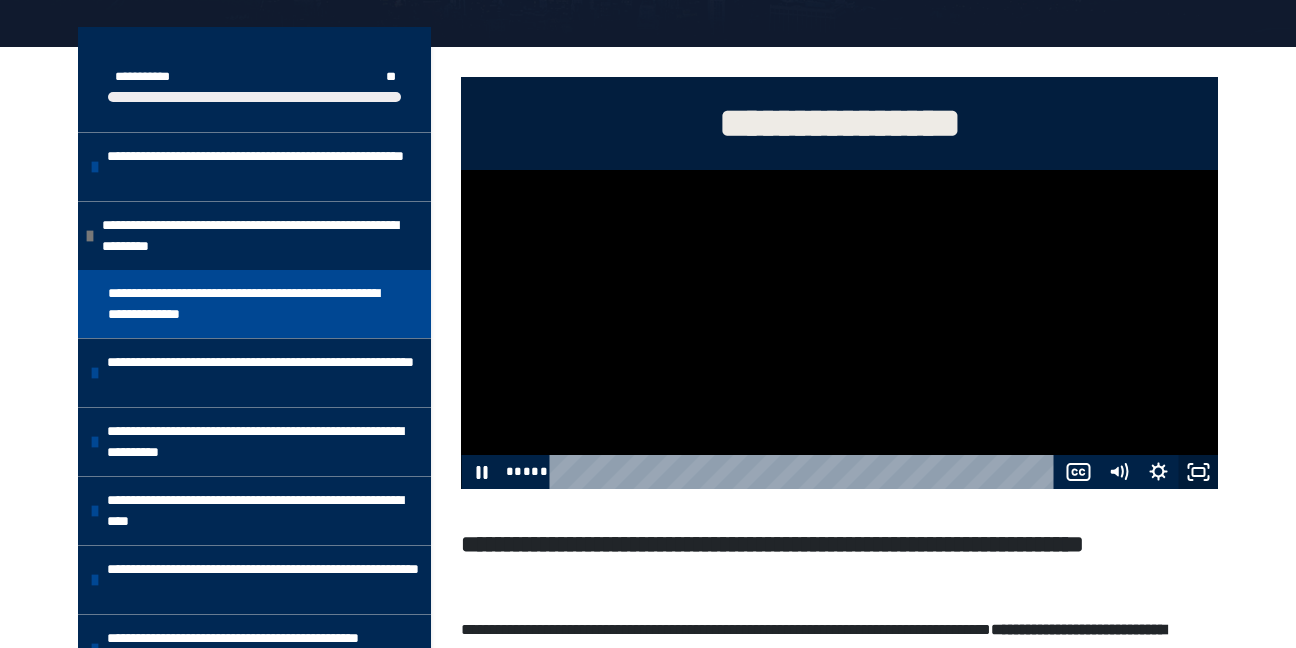 click 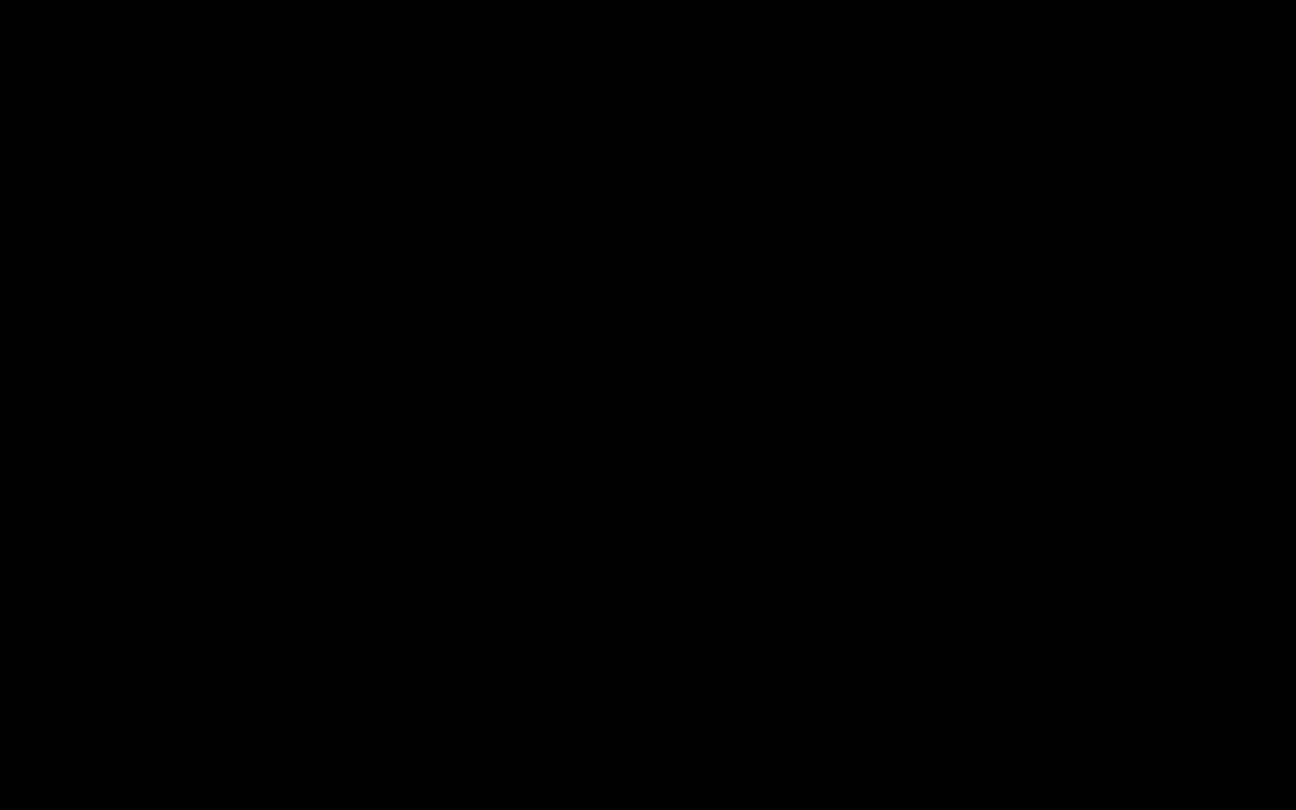 click at bounding box center [648, 405] 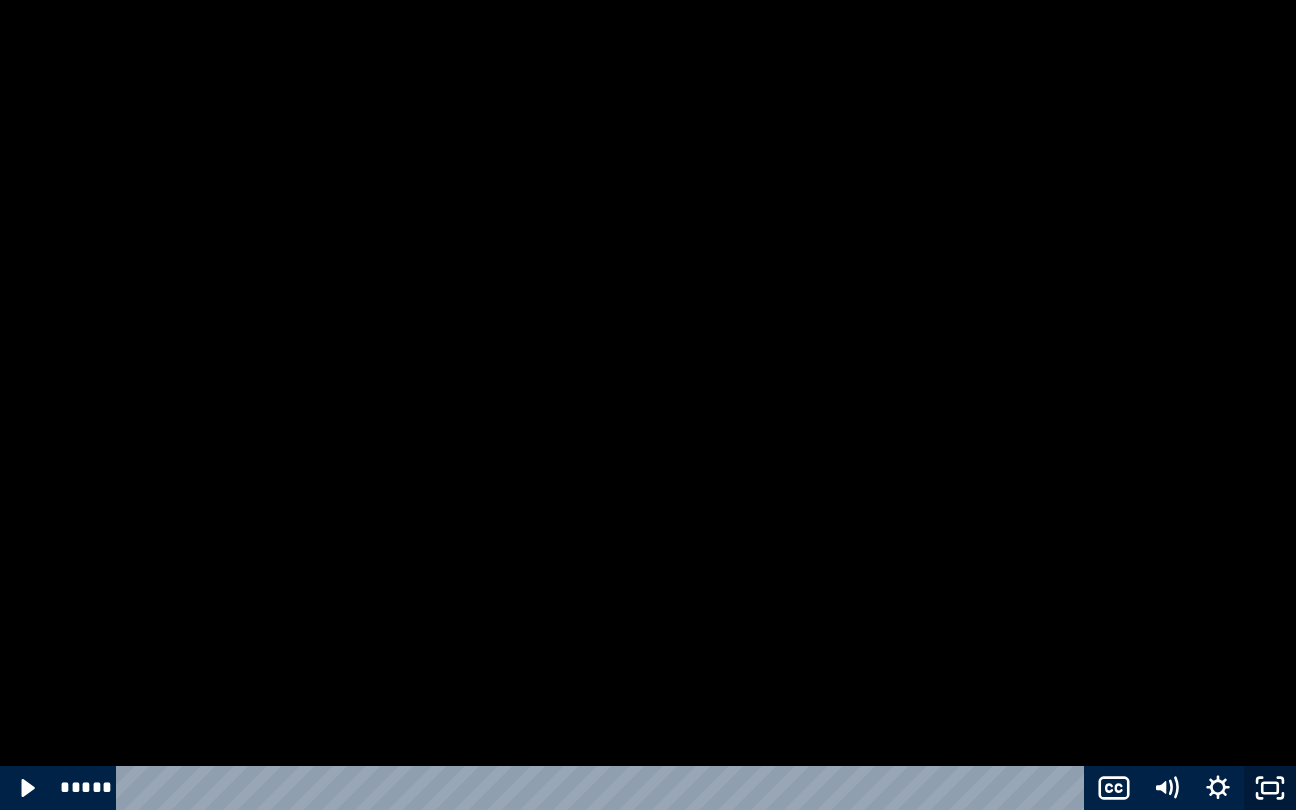 click 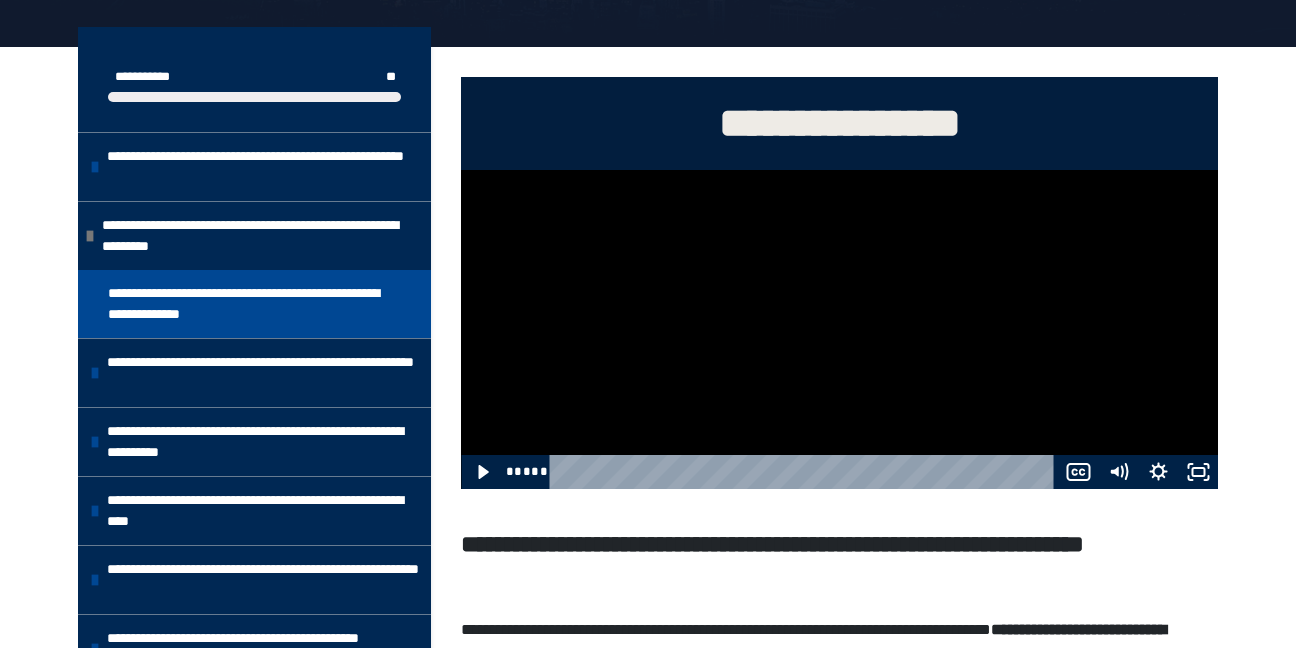click at bounding box center [839, 329] 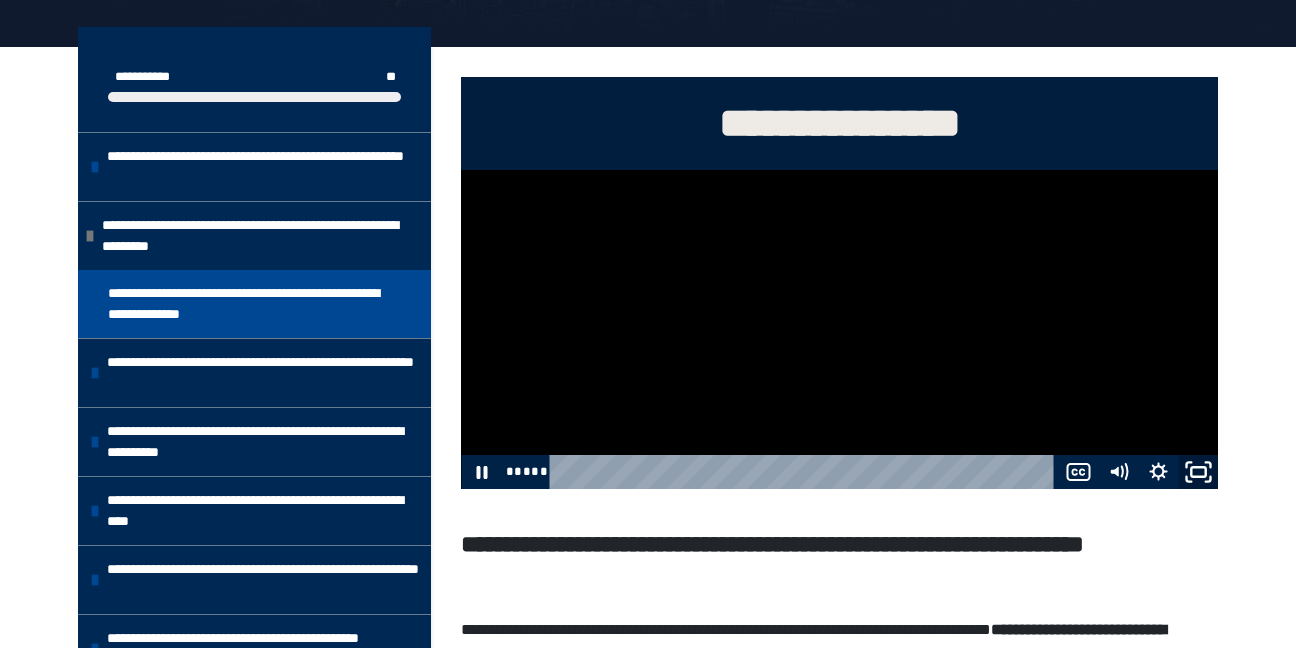 click 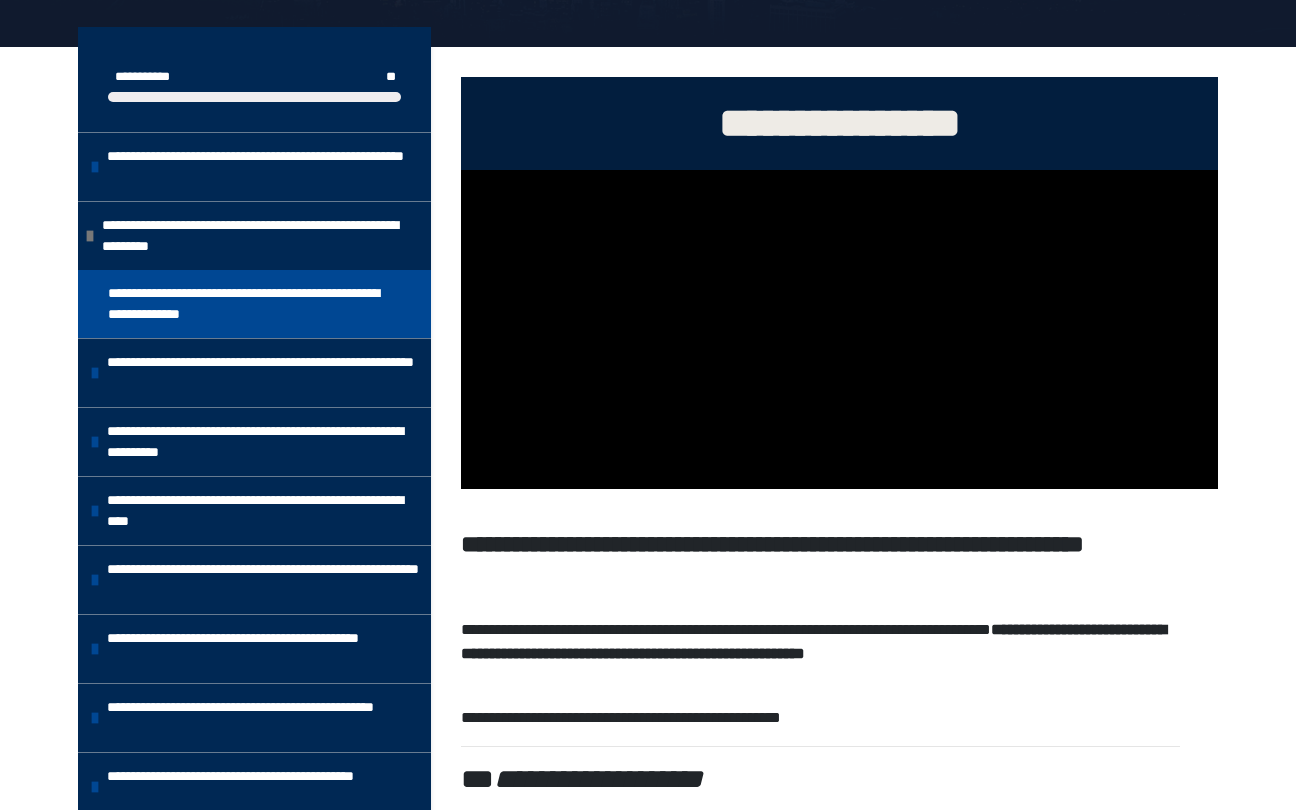 type 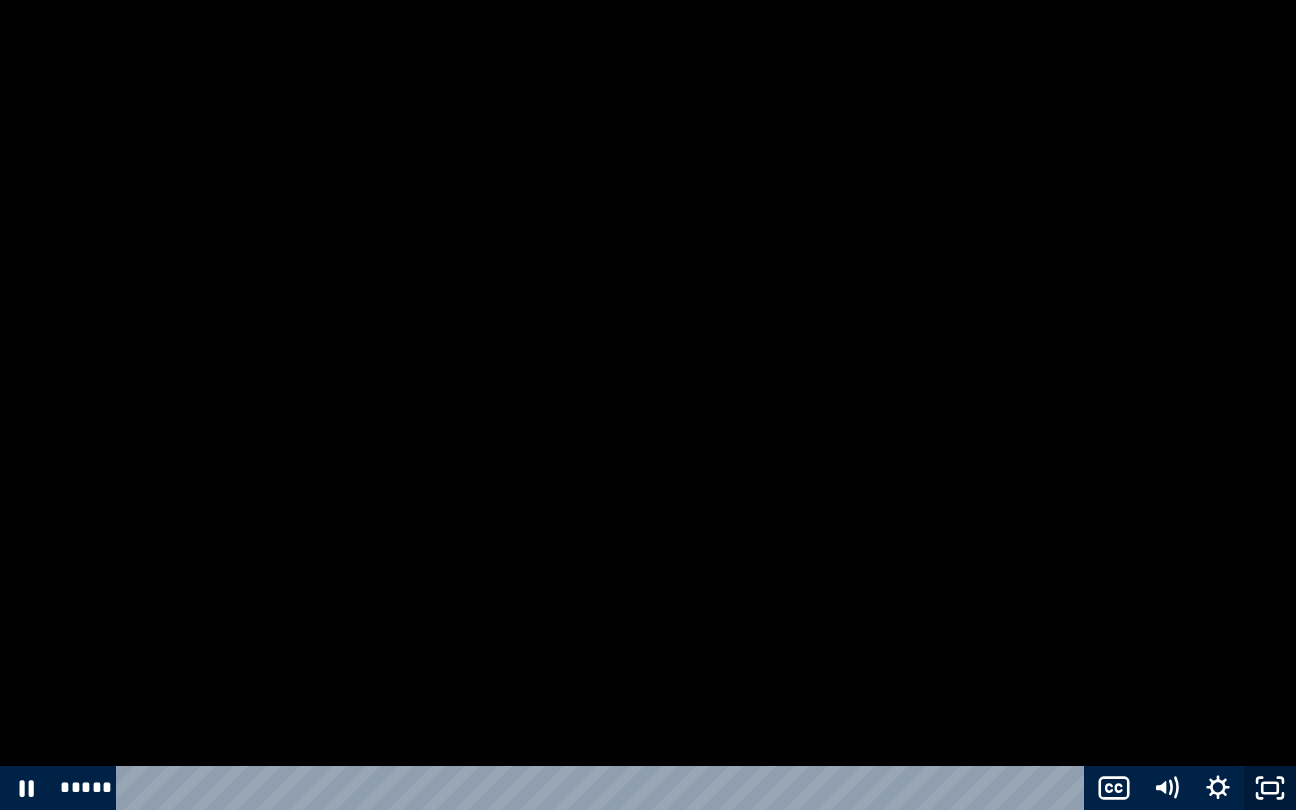 click 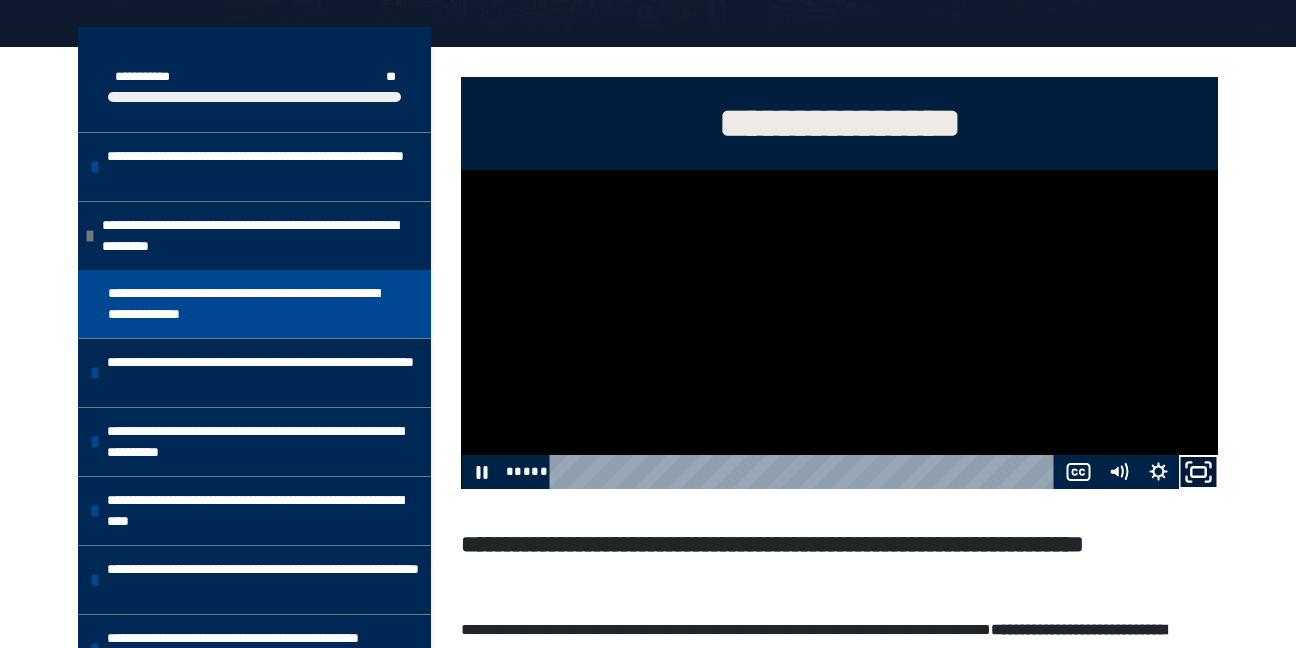 click 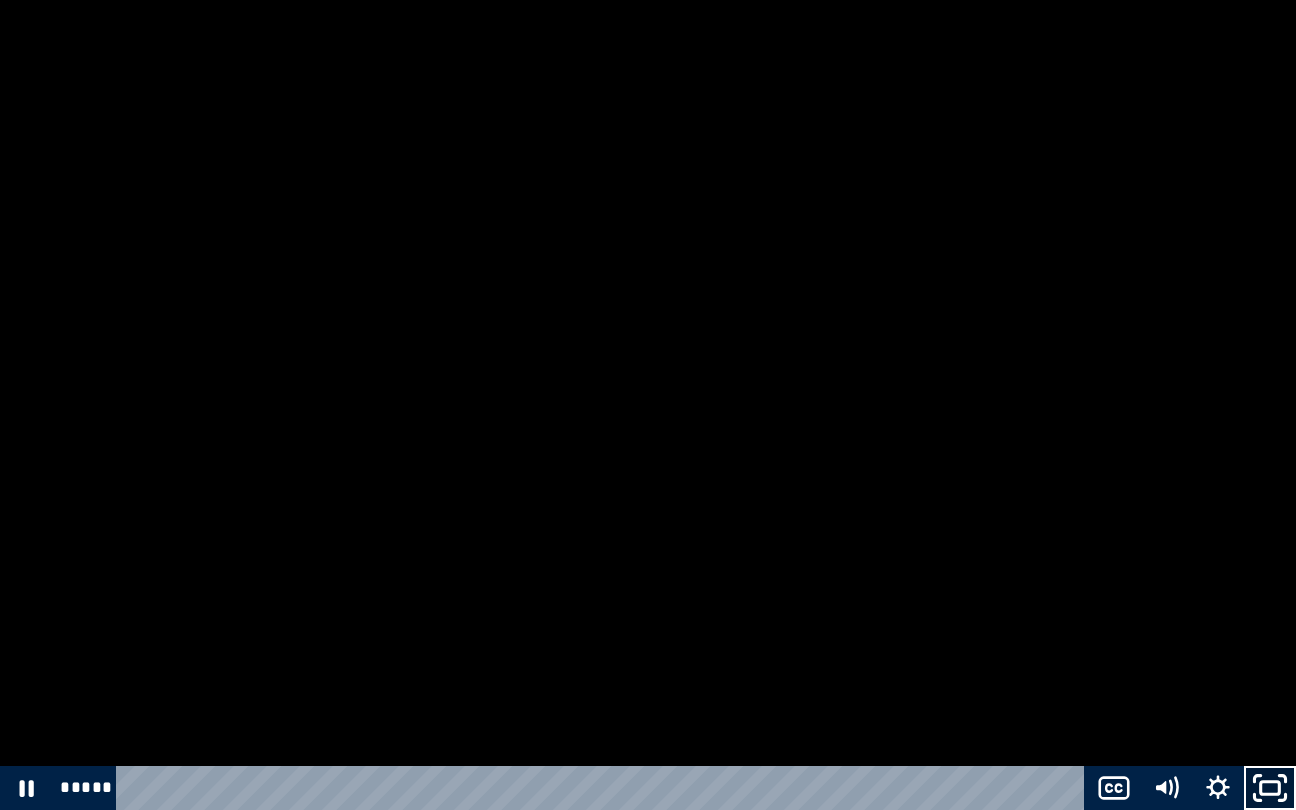 click 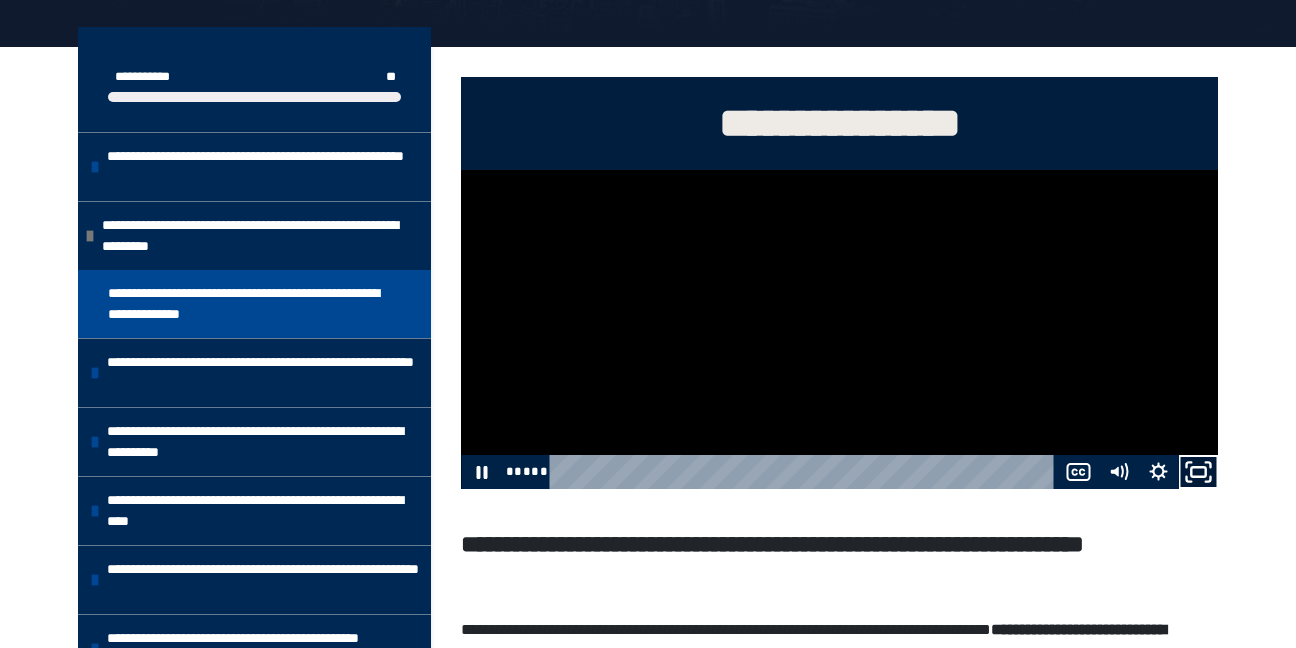 click 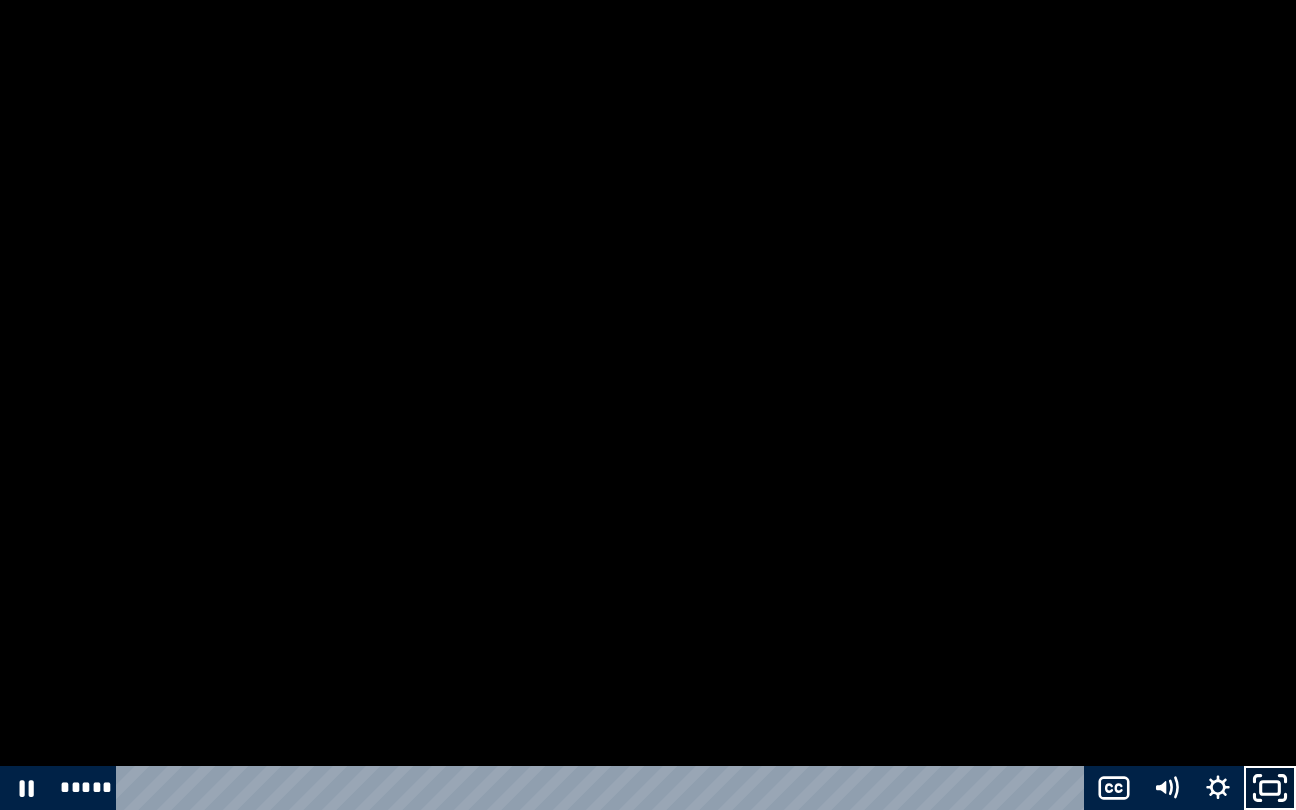 click 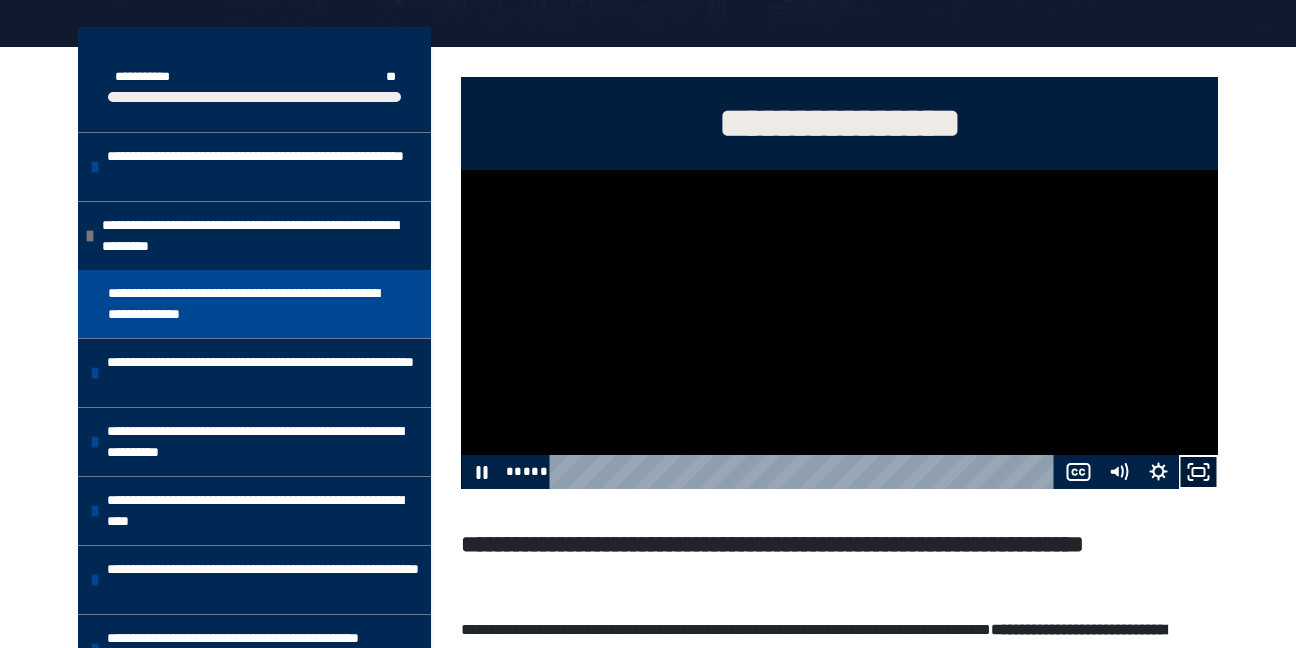 click 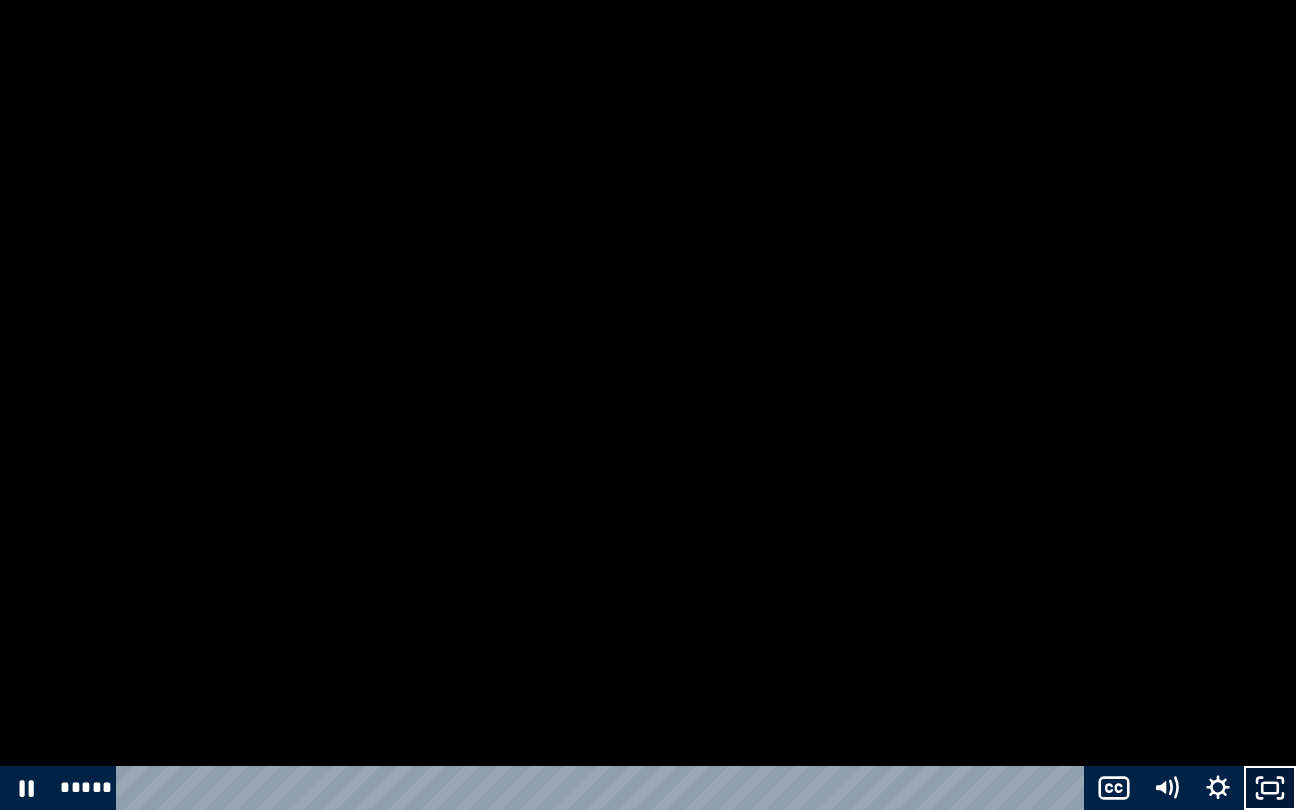 click 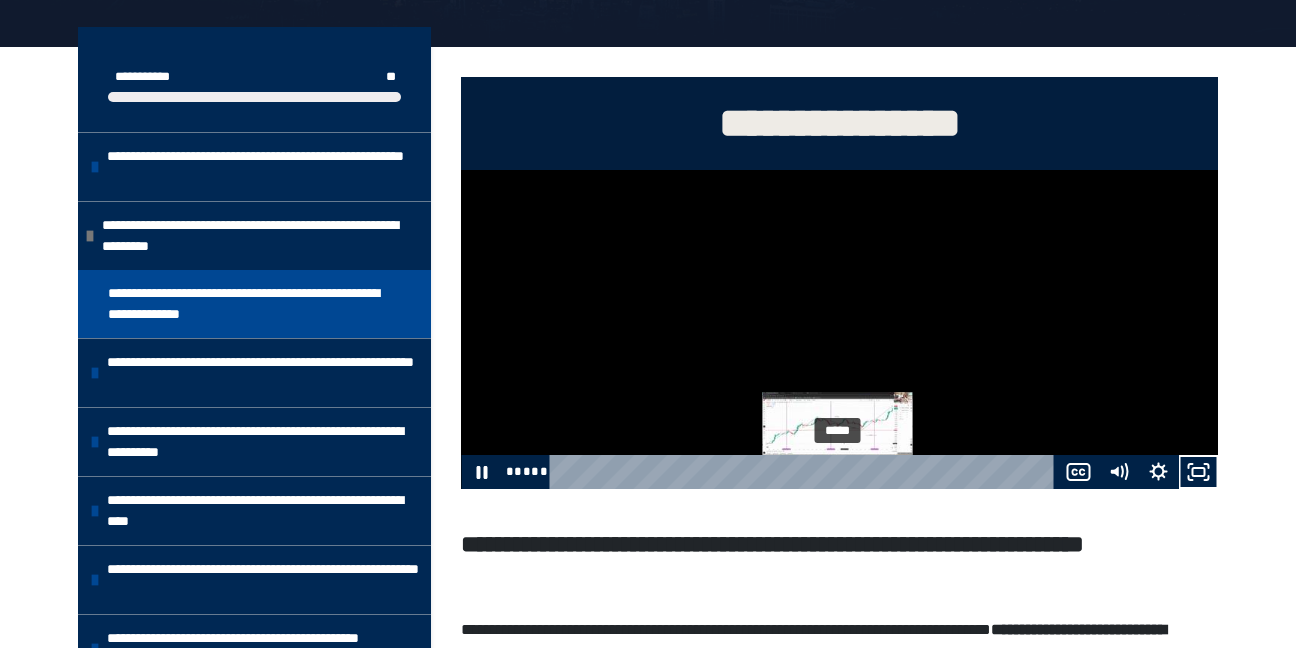 click on "*****" at bounding box center [805, 472] 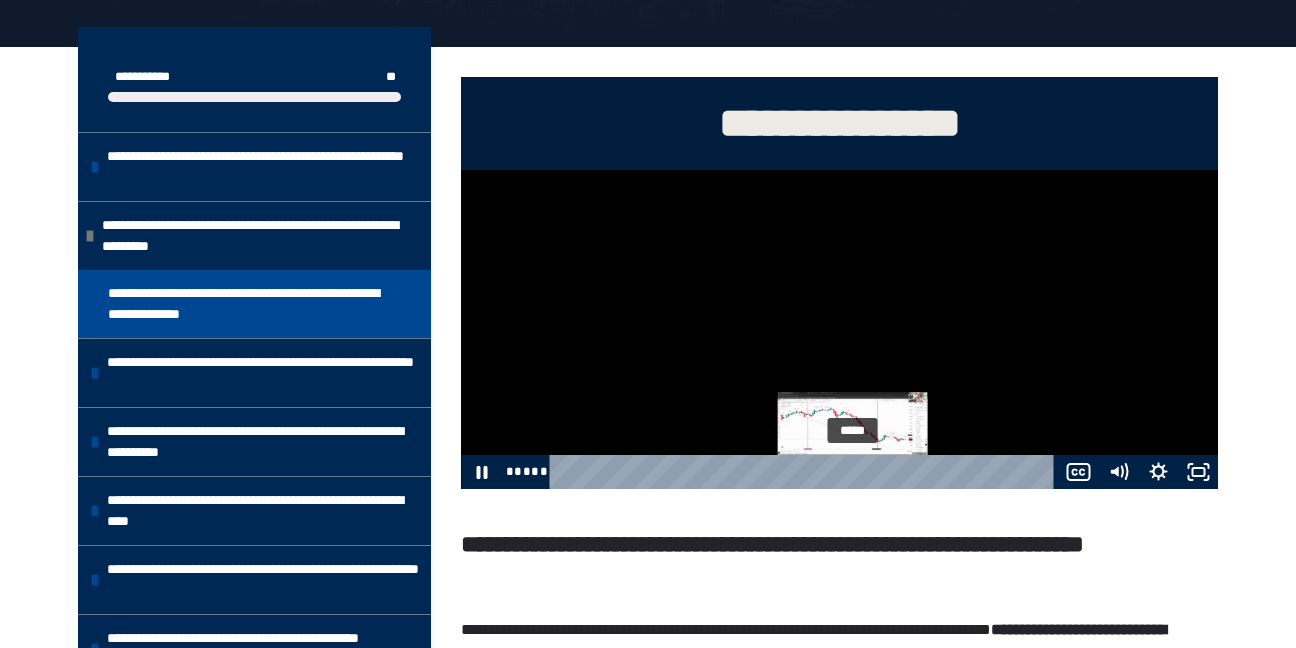 click on "*****" at bounding box center (805, 472) 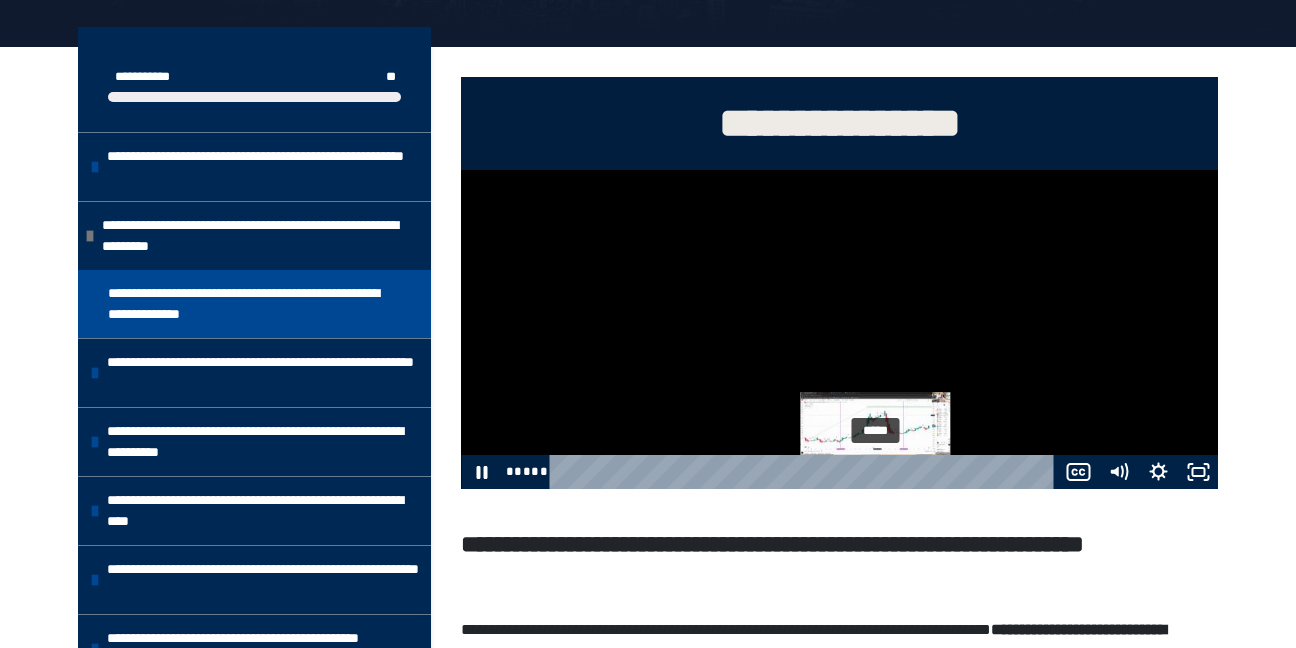 click on "*****" at bounding box center [805, 472] 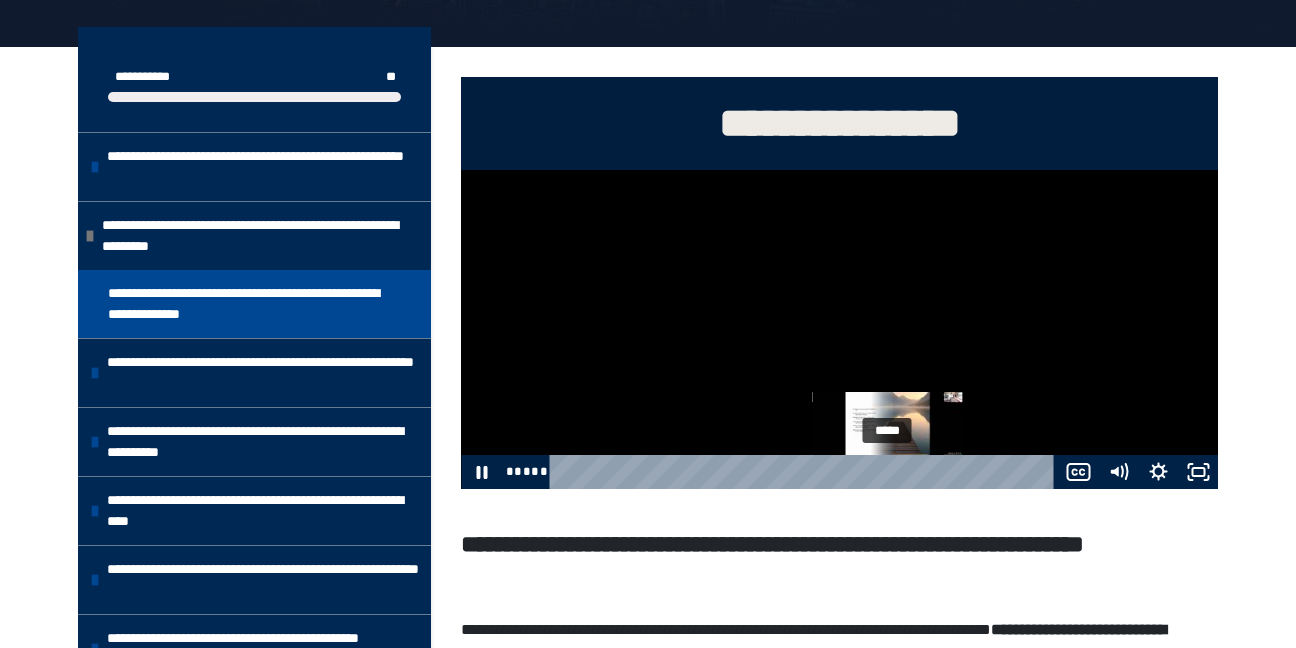 click on "*****" at bounding box center (805, 472) 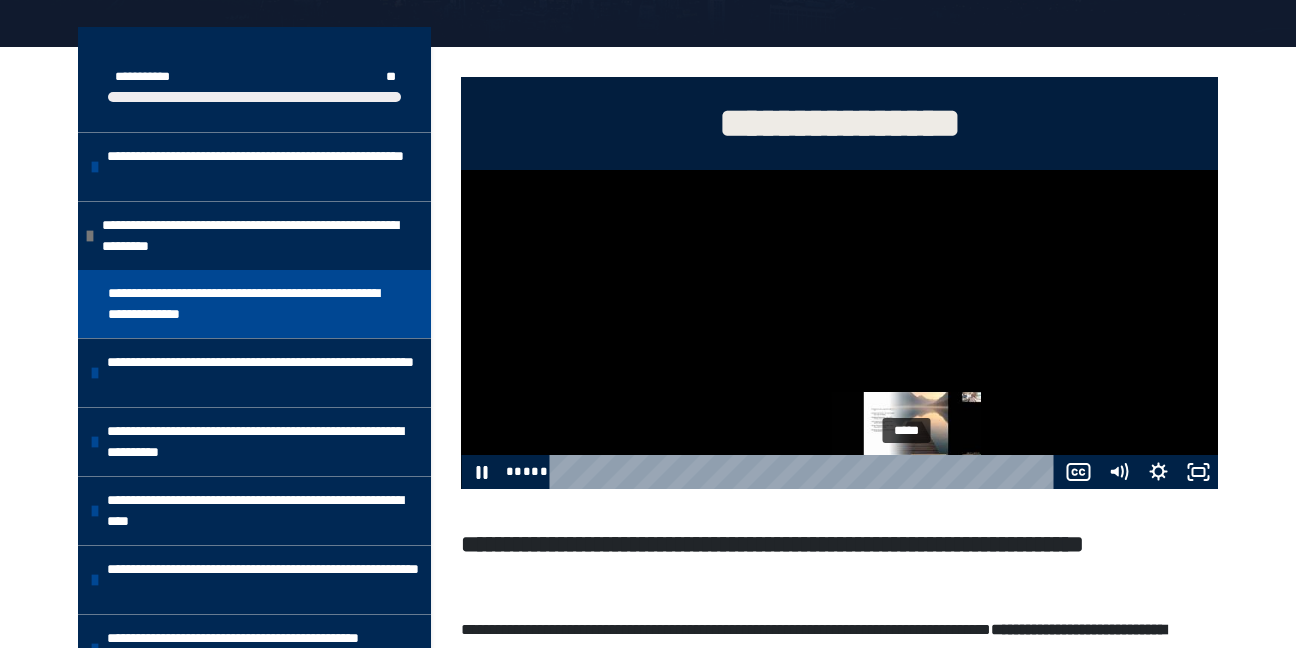 click on "*****" at bounding box center [805, 472] 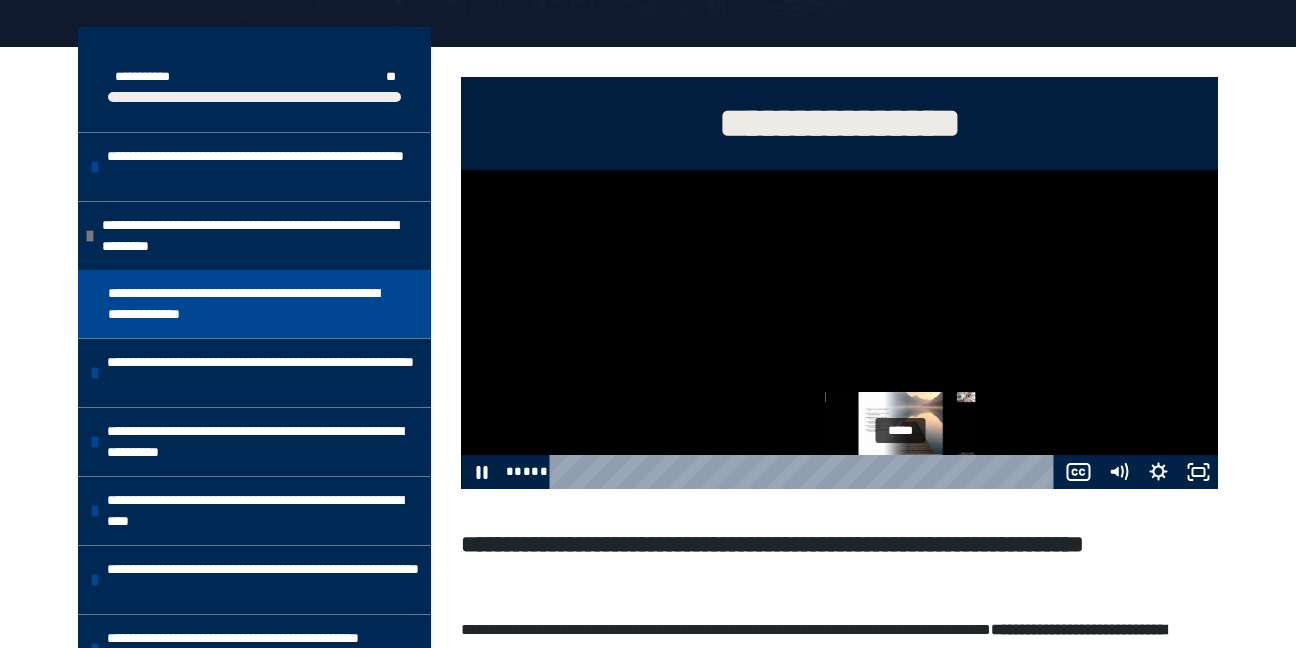 click at bounding box center [899, 472] 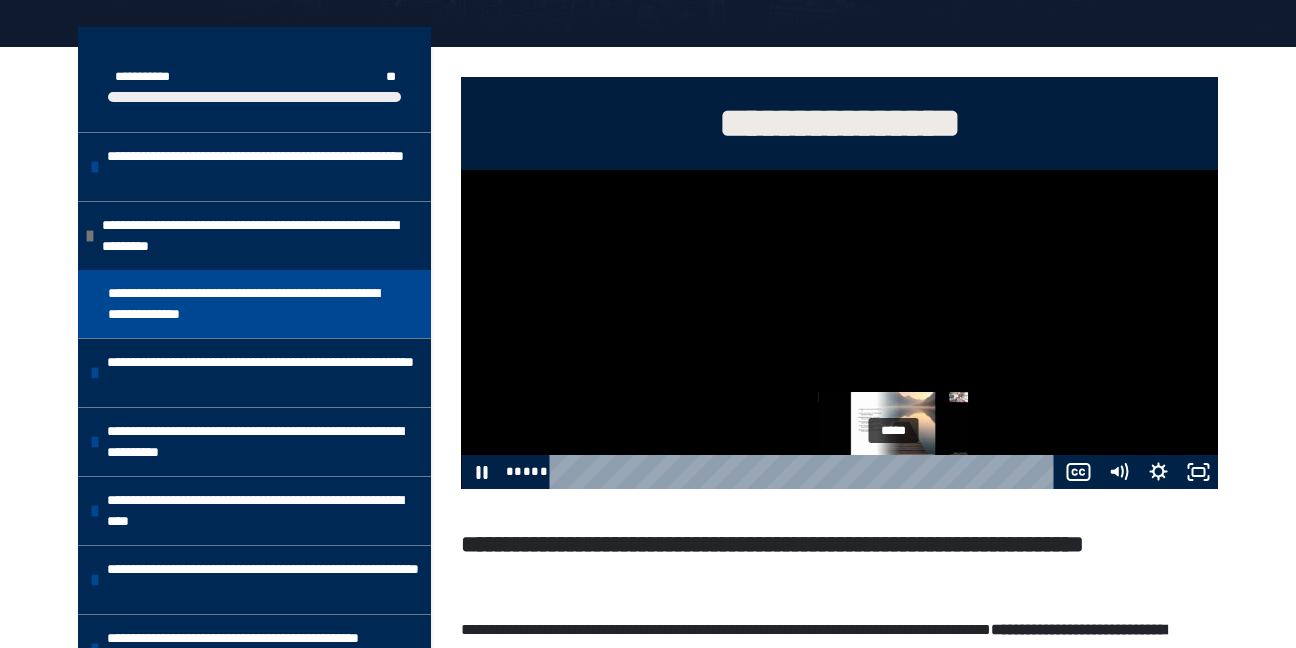 click on "*****" at bounding box center [805, 472] 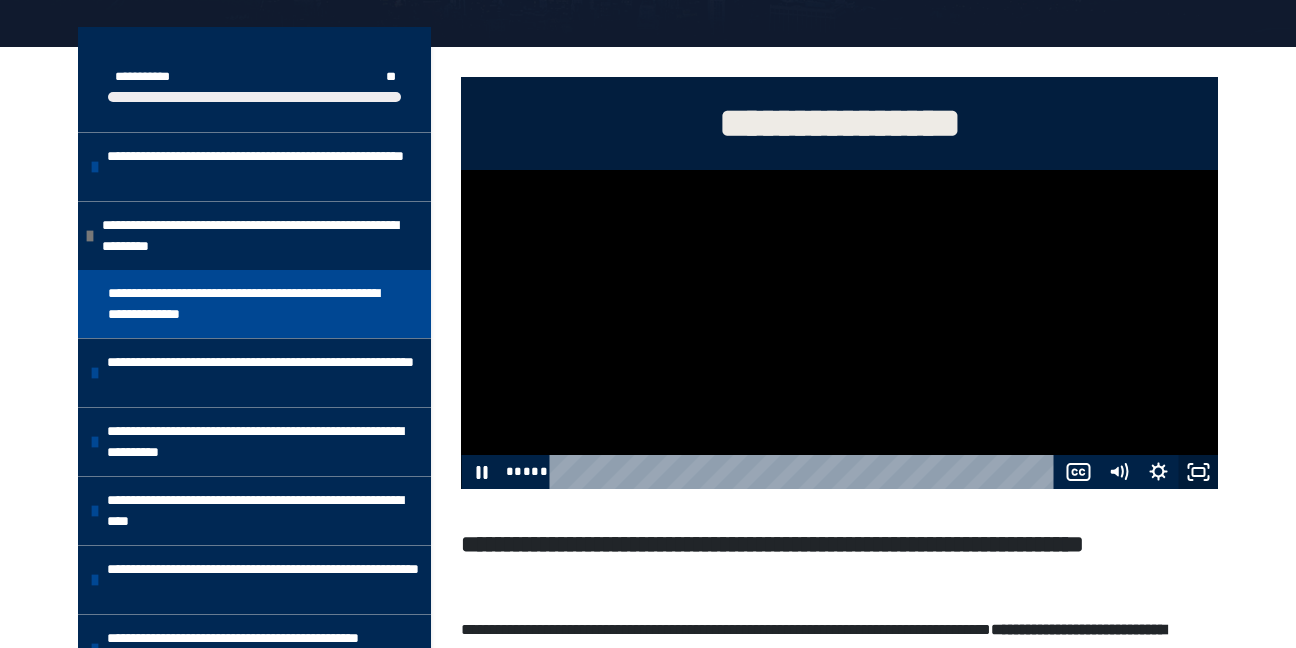 click 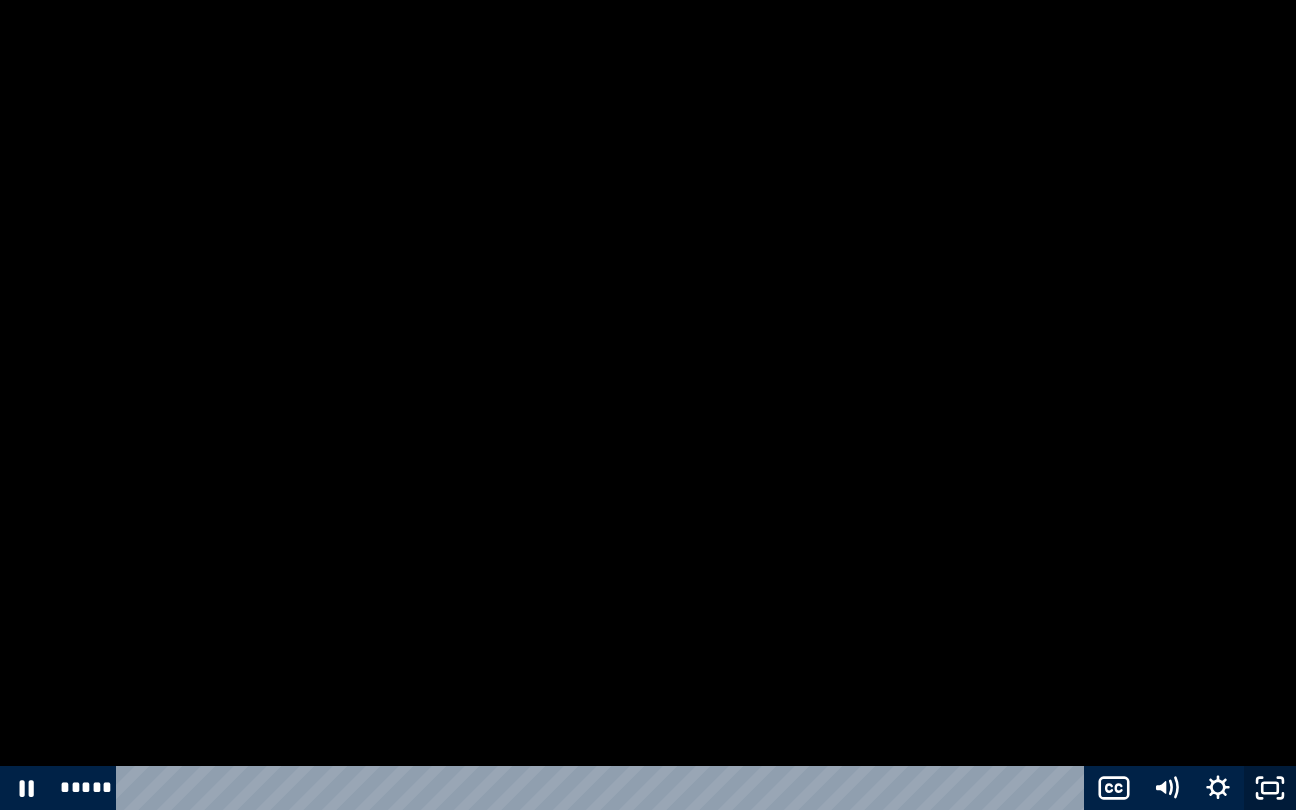 click 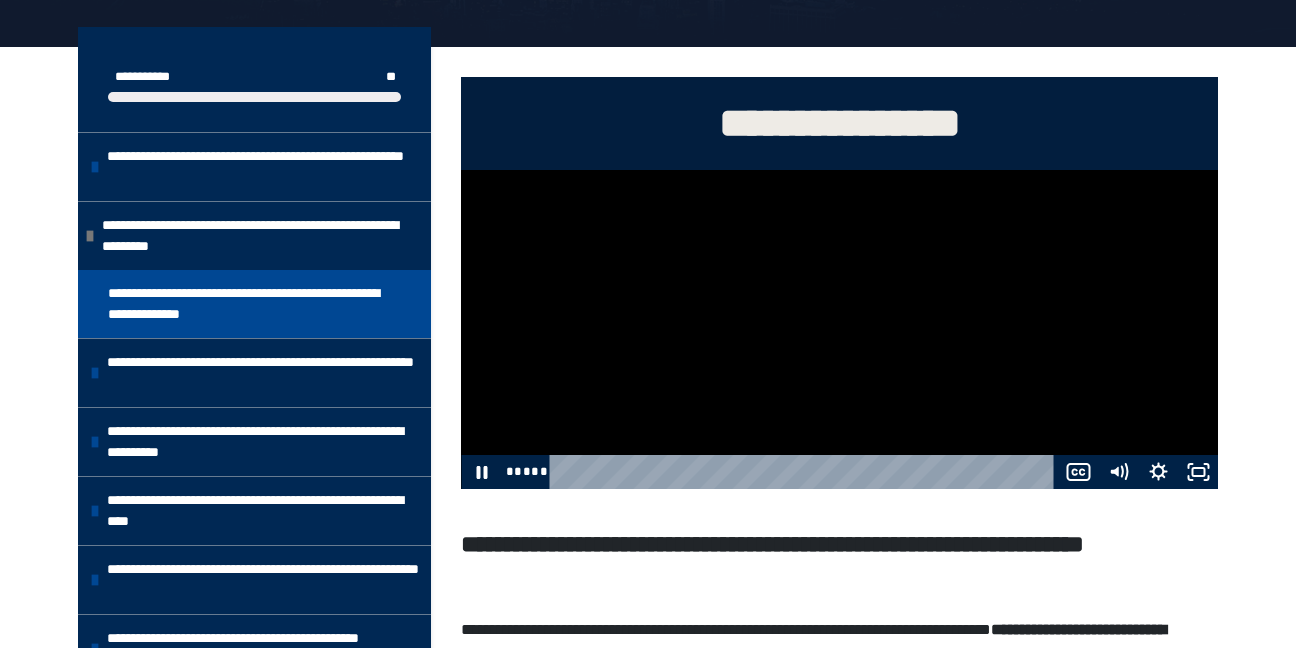 click on "**********" at bounding box center [820, 544] 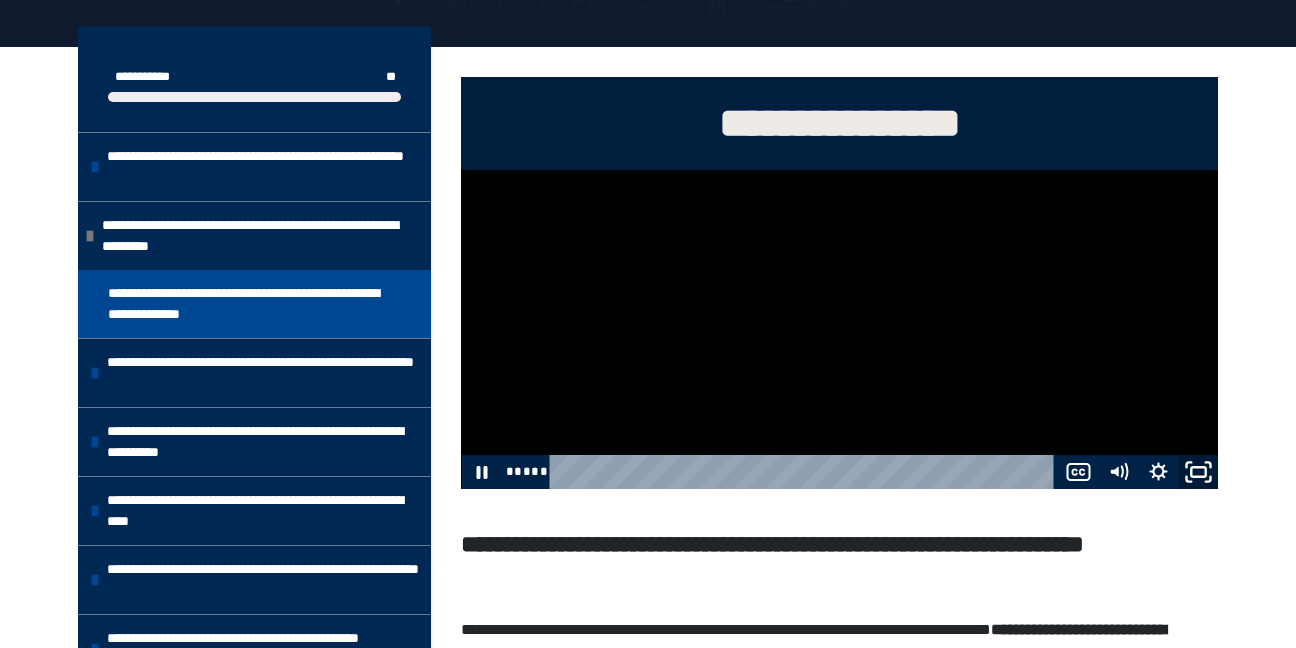 click 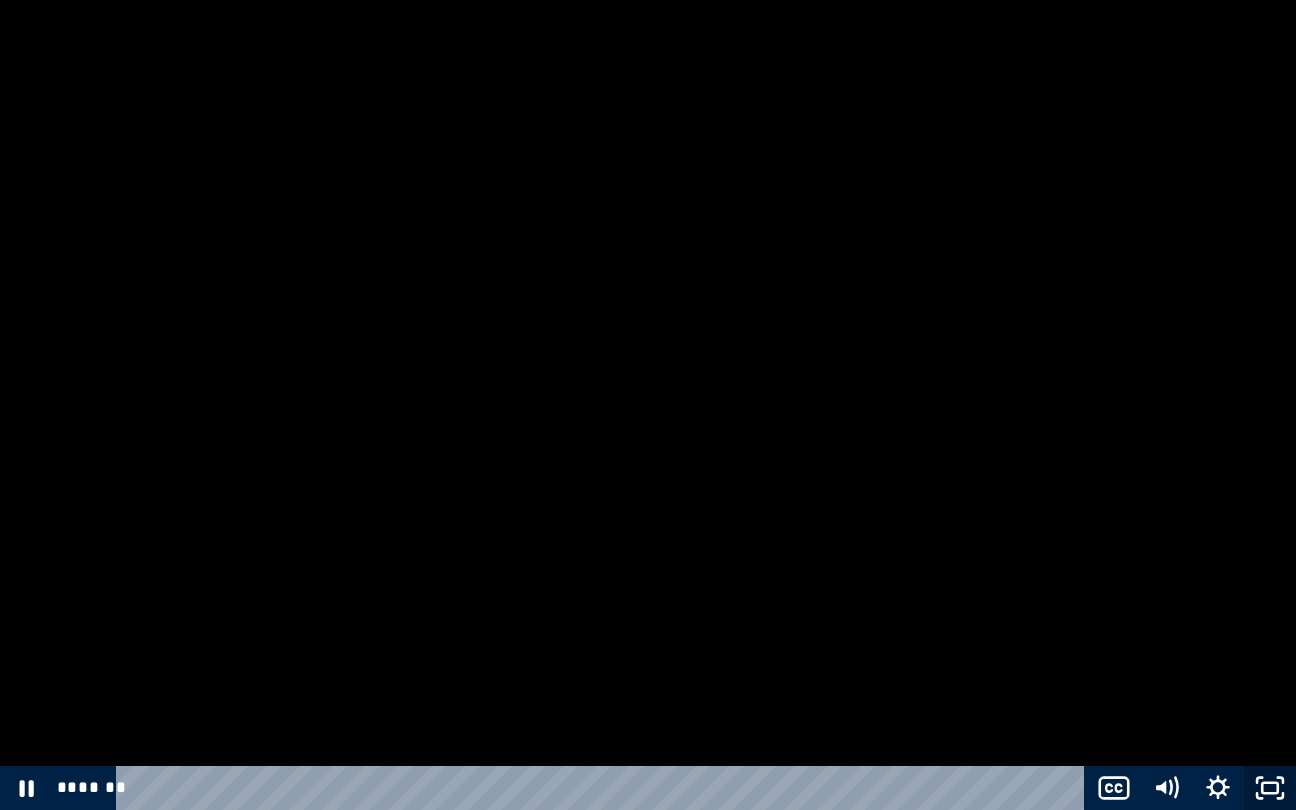 click 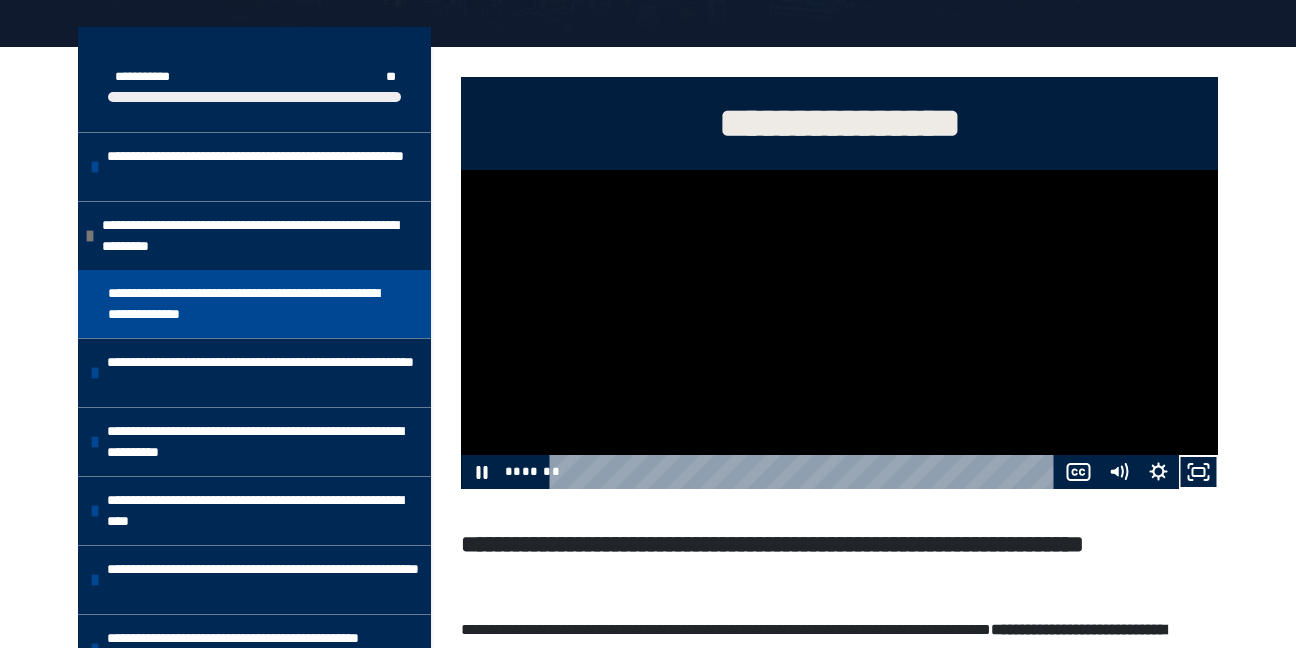 click at bounding box center [839, 329] 